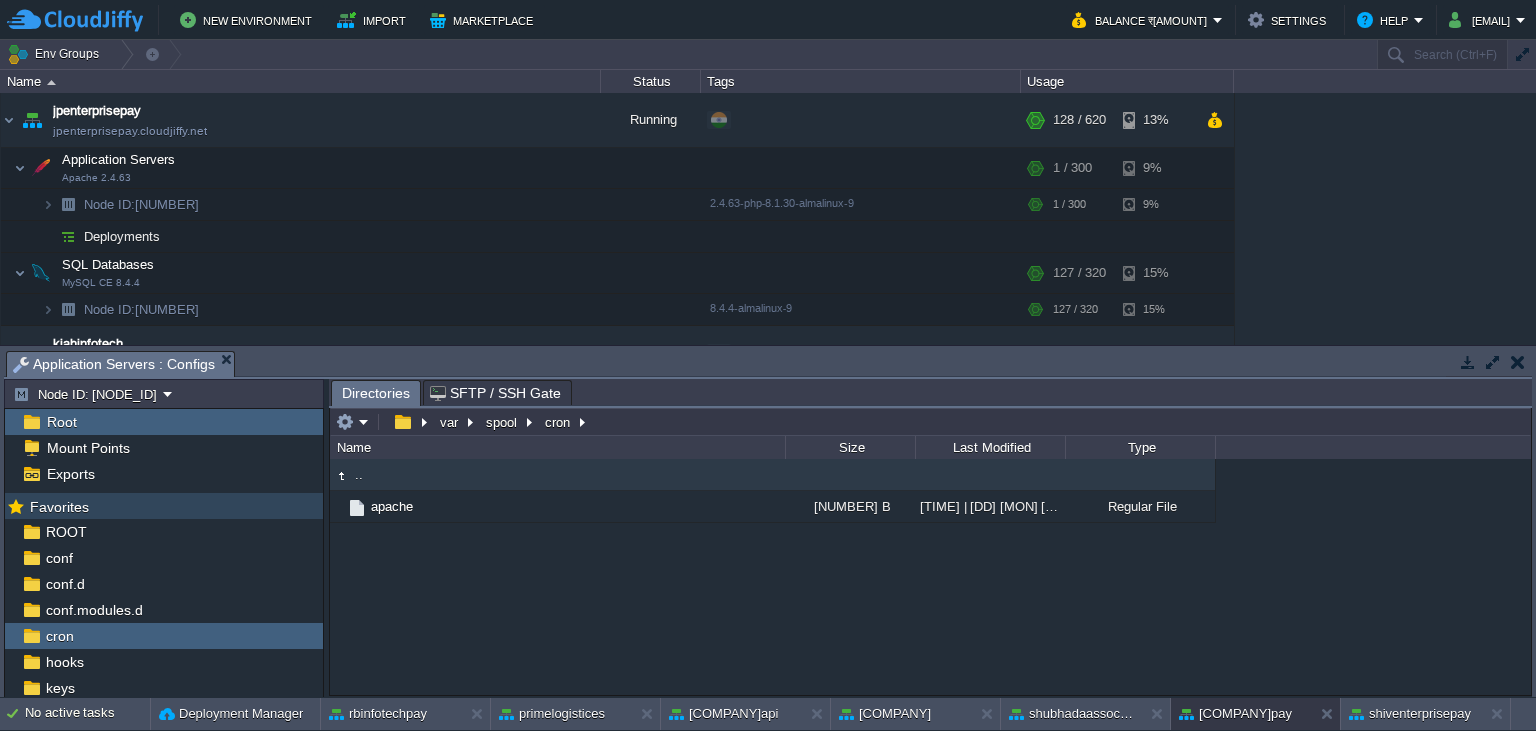 scroll, scrollTop: 0, scrollLeft: 0, axis: both 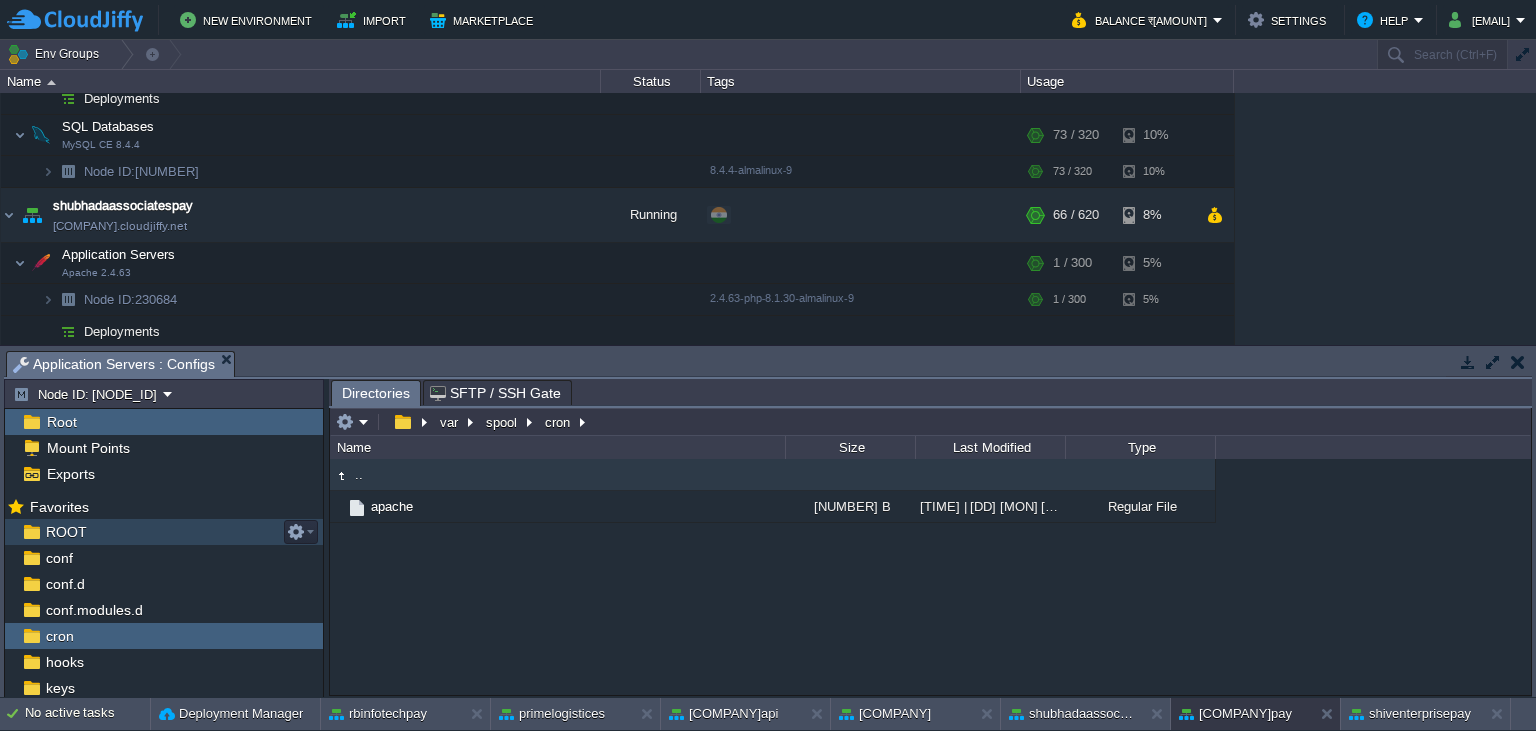 click on "ROOT" at bounding box center [66, 532] 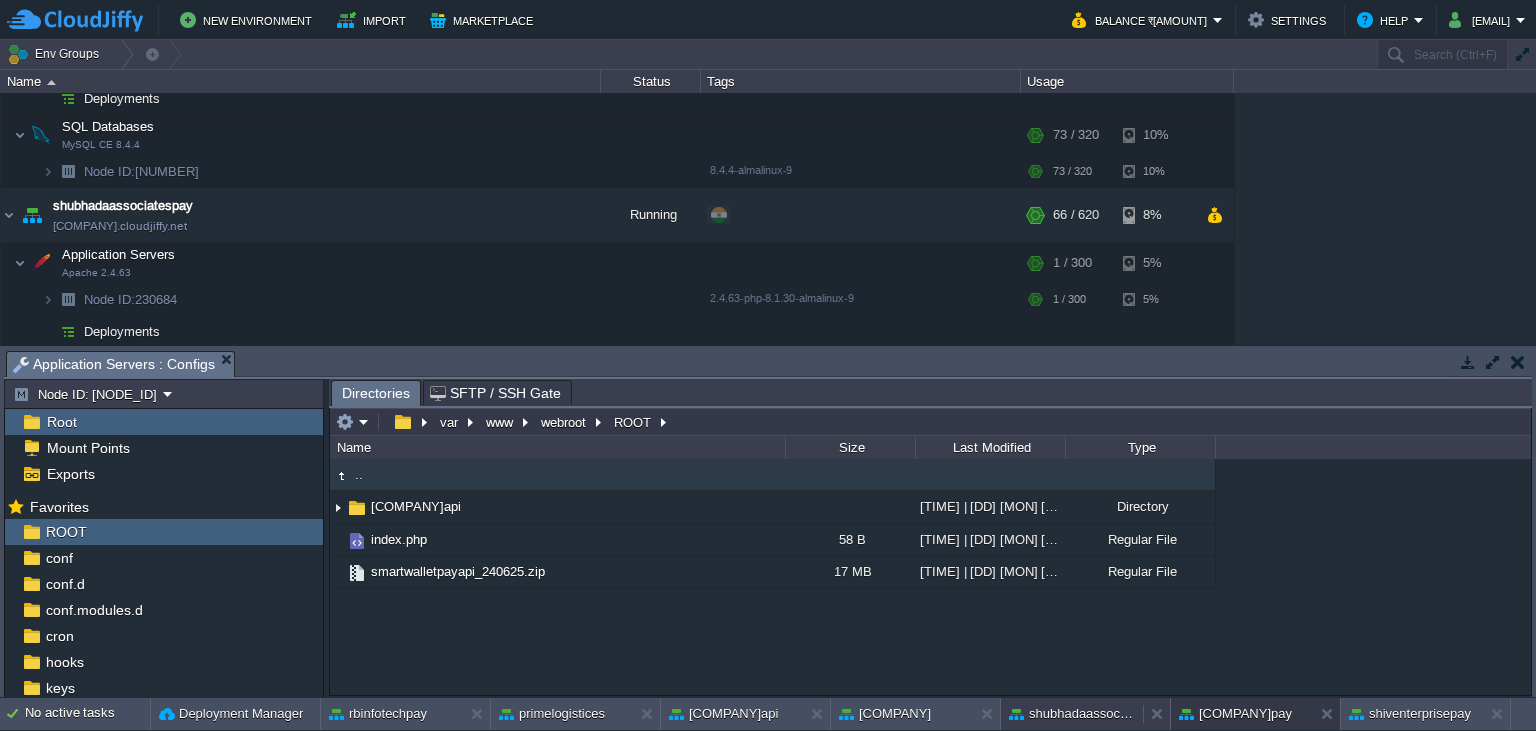 click on "shubhadaassociatespay" at bounding box center [1072, 714] 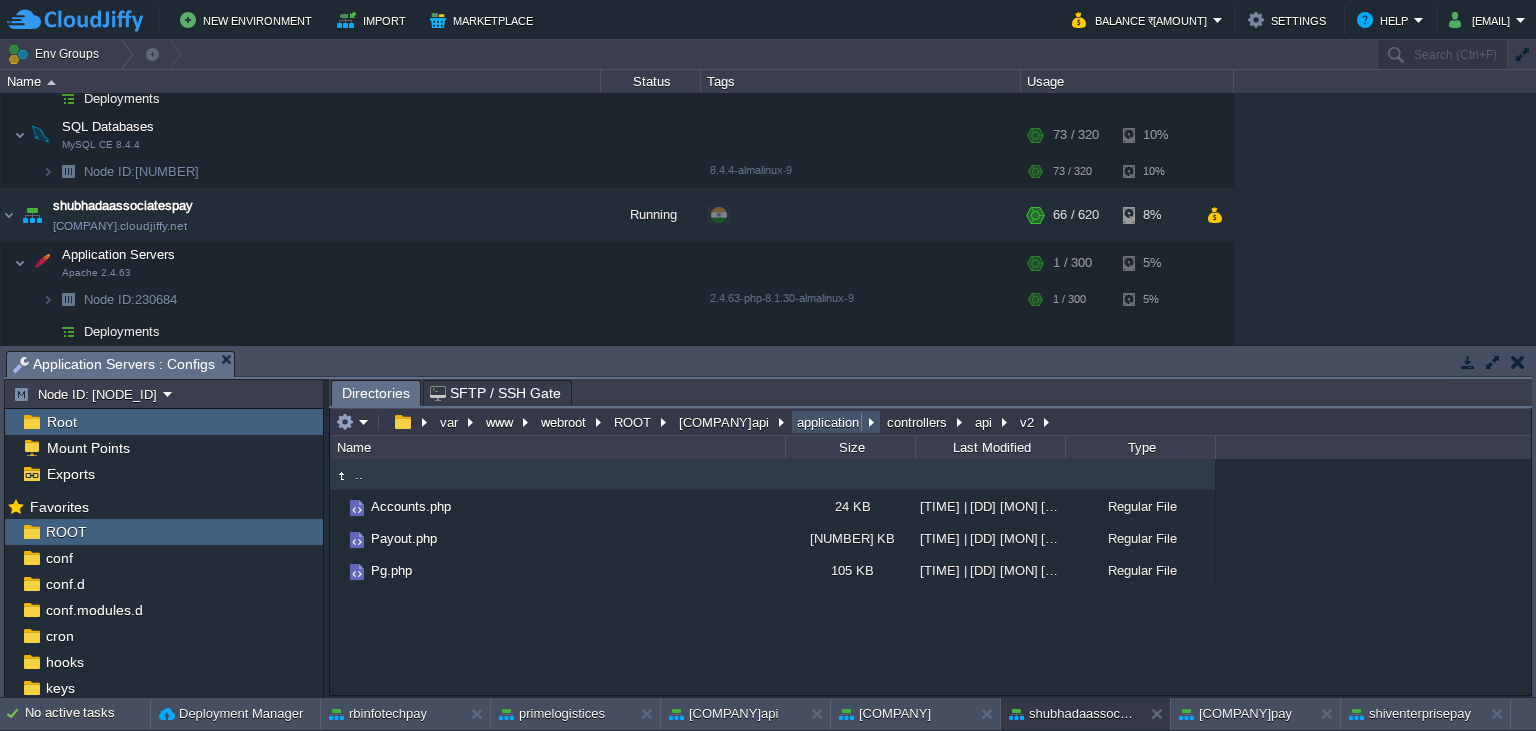 click on "application" at bounding box center [829, 422] 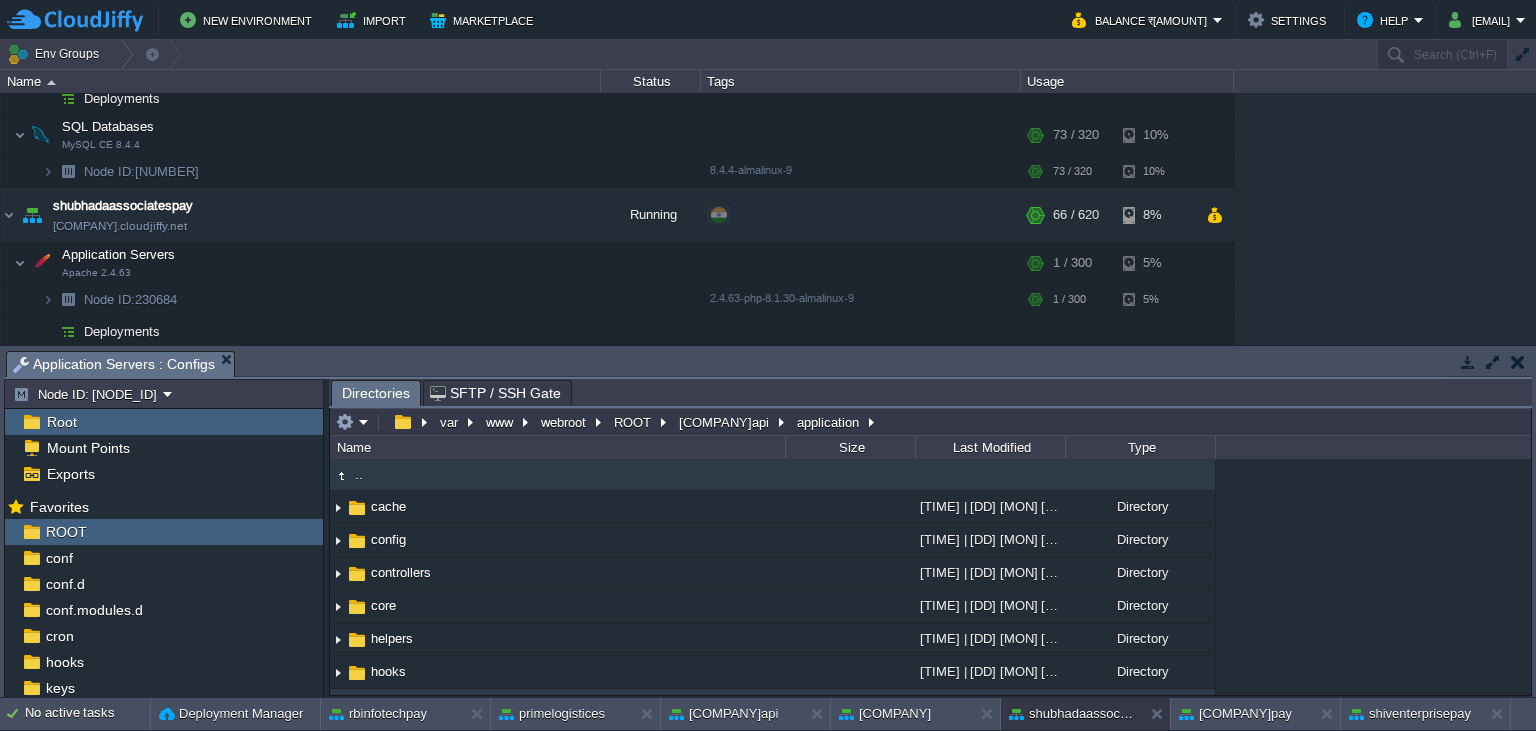 scroll, scrollTop: 182, scrollLeft: 0, axis: vertical 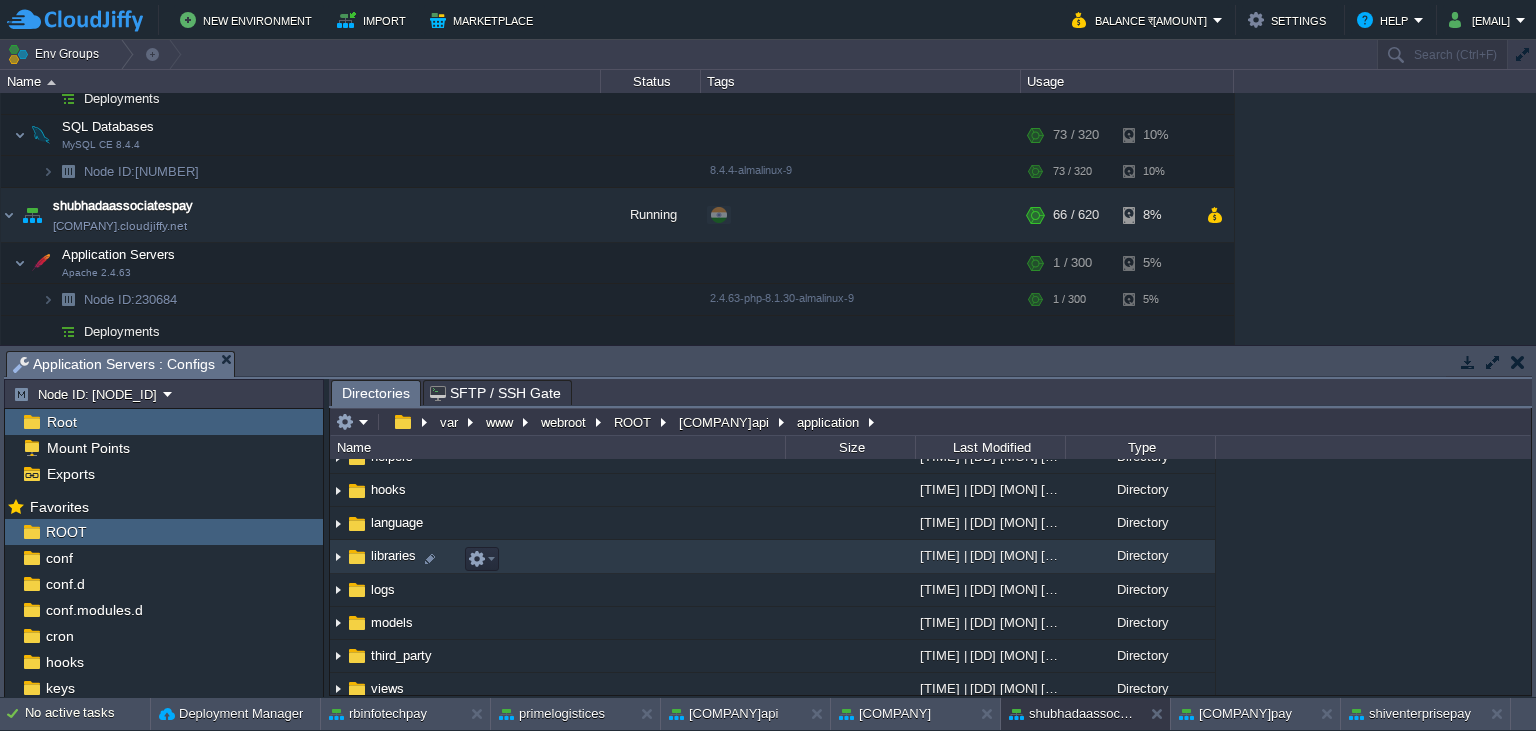 click on "libraries" at bounding box center (393, 555) 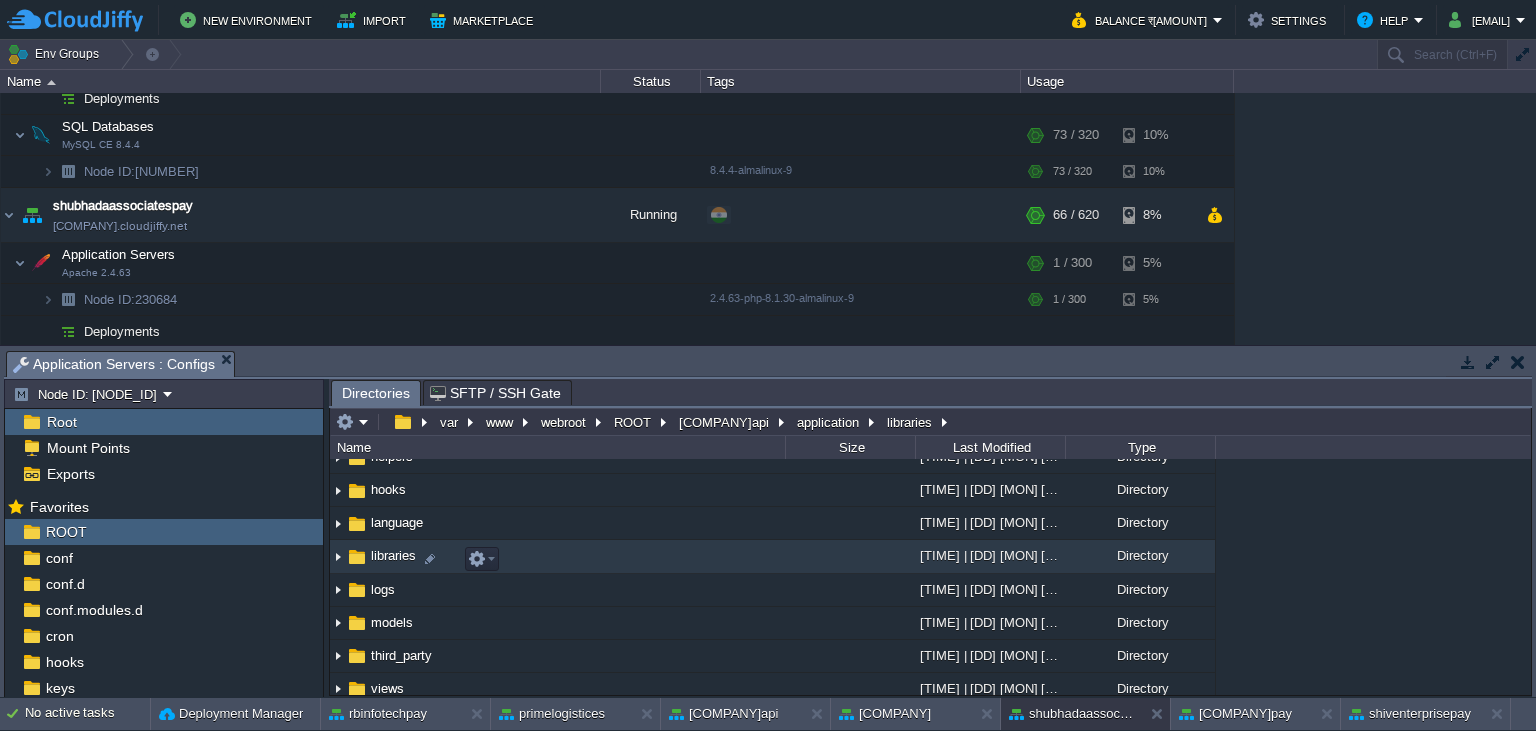 click on "libraries" at bounding box center (393, 555) 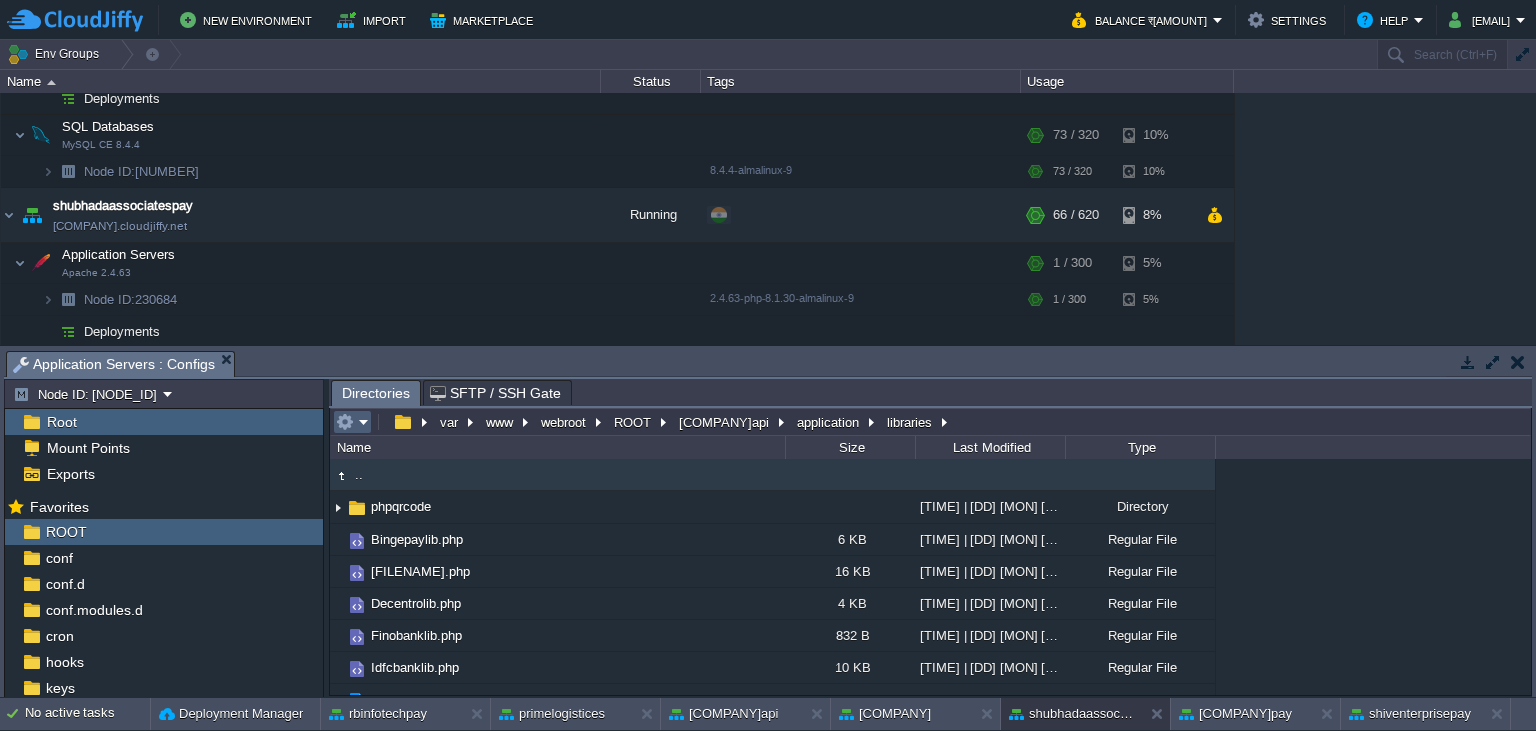 click at bounding box center [352, 422] 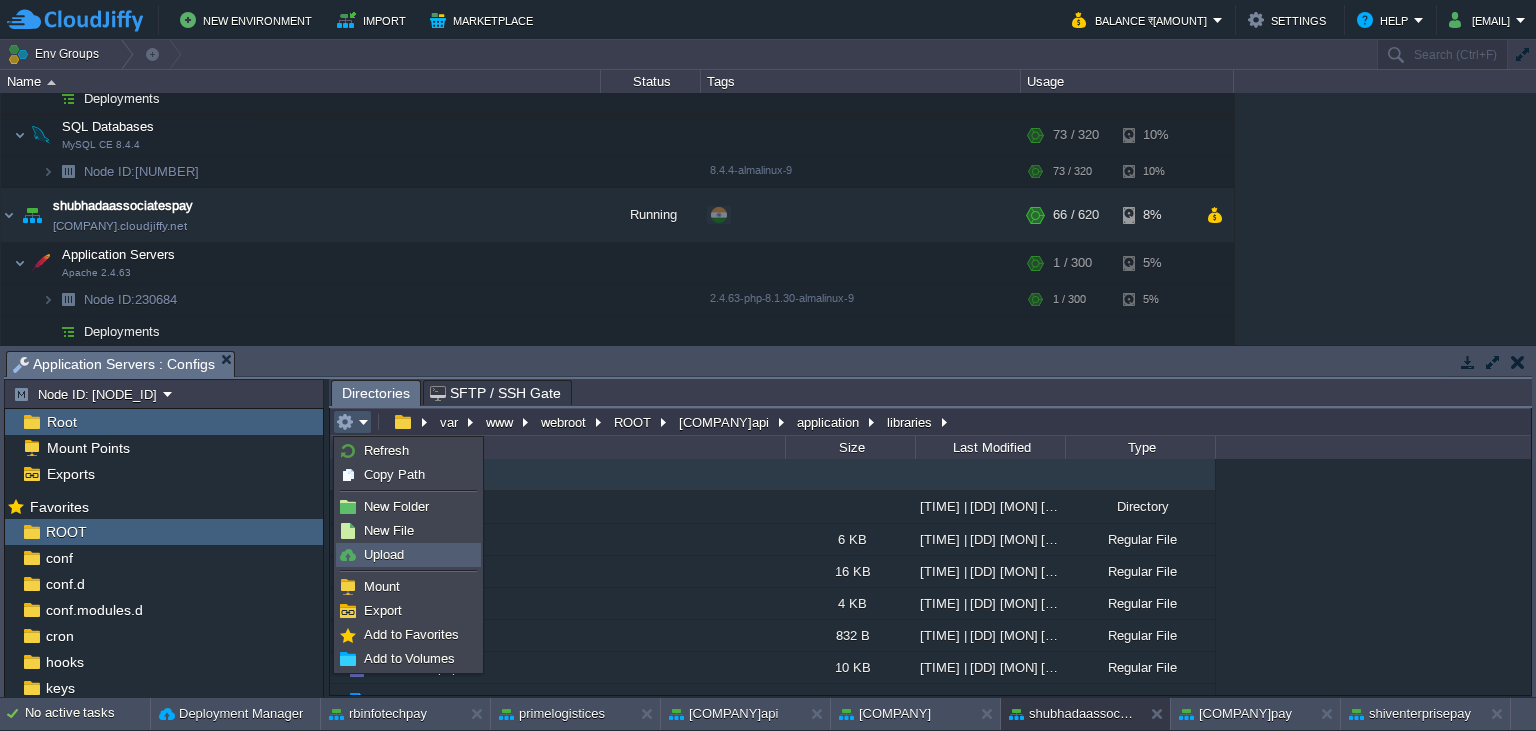 click on "Upload" at bounding box center (408, 555) 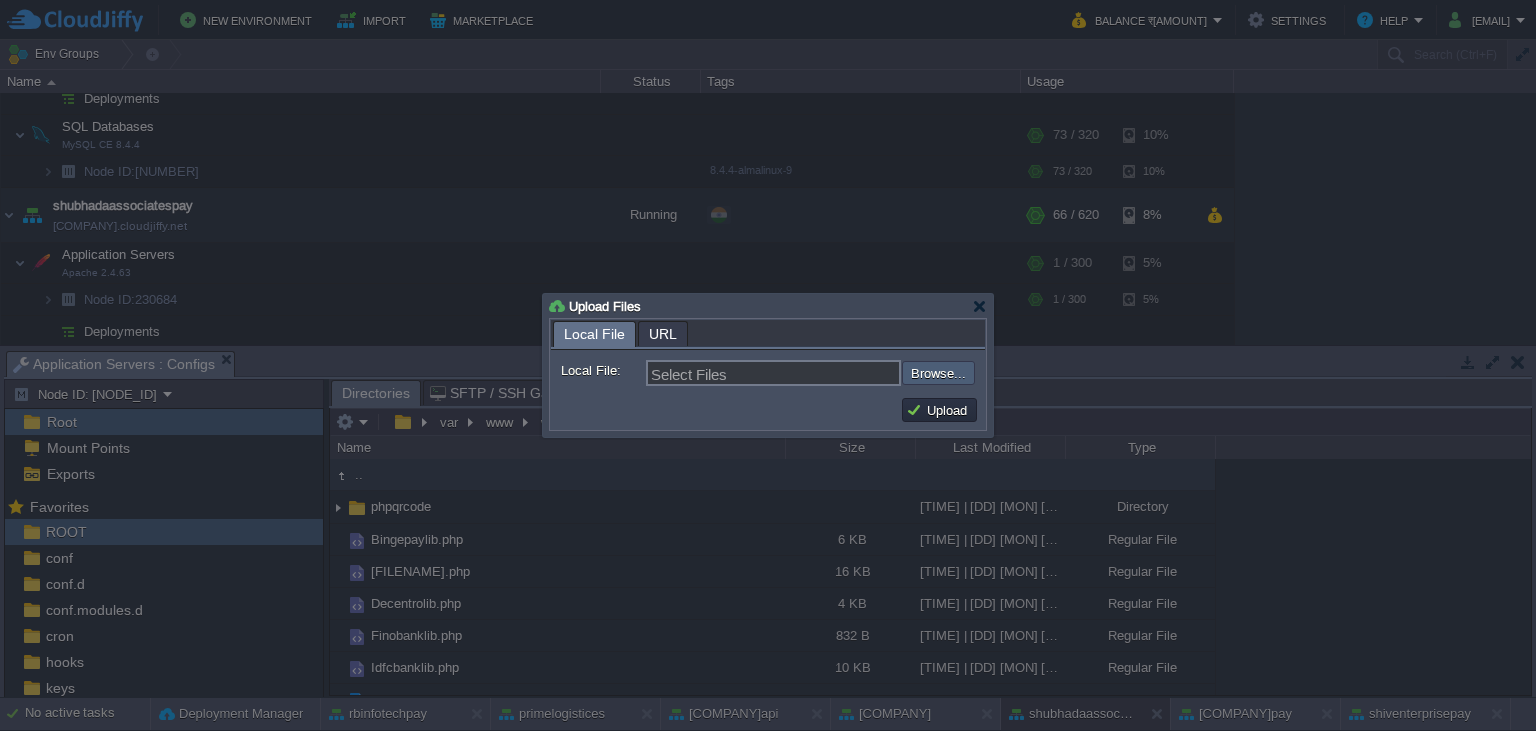 click at bounding box center (848, 373) 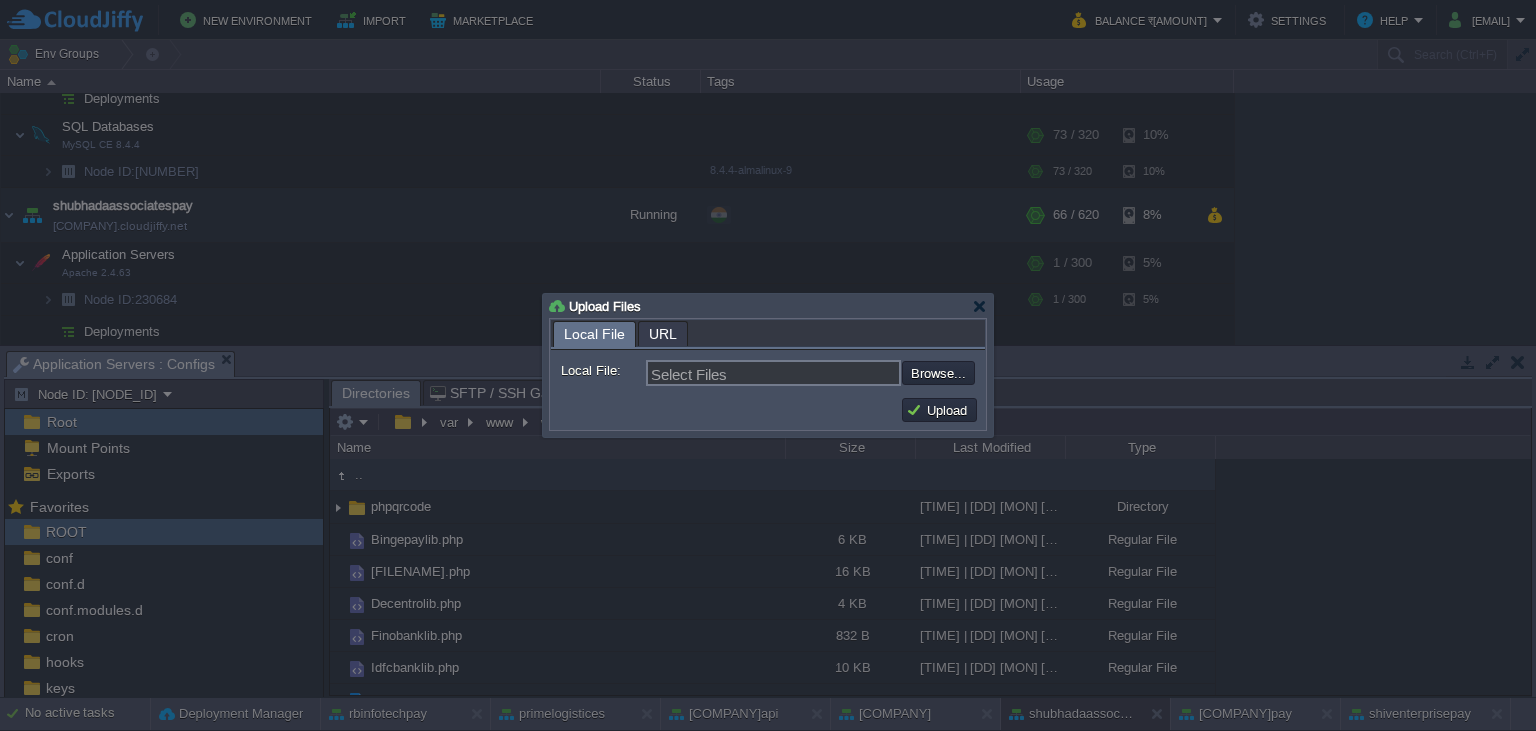 type on "C:\fakepath\[FILENAME].php" 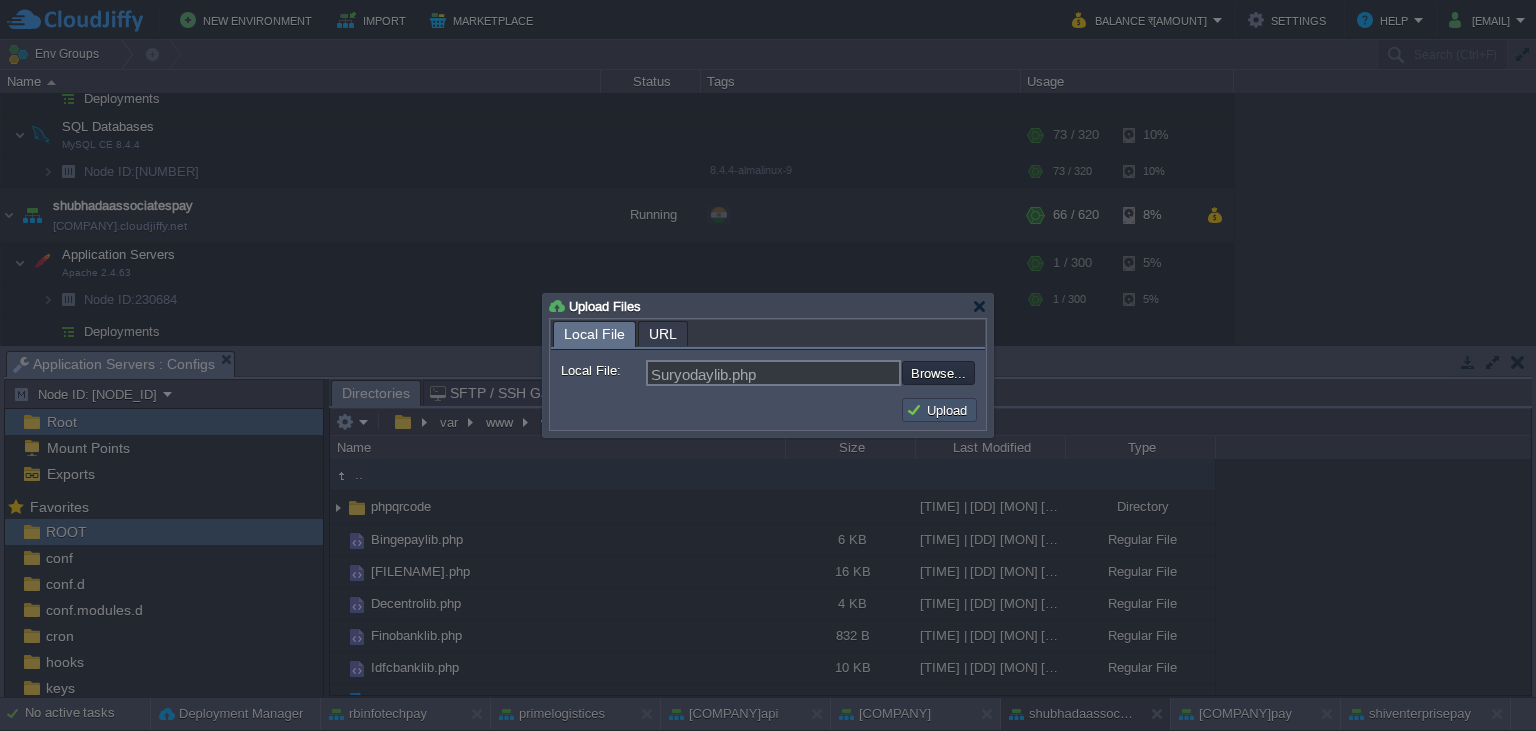 click on "Upload" at bounding box center (939, 410) 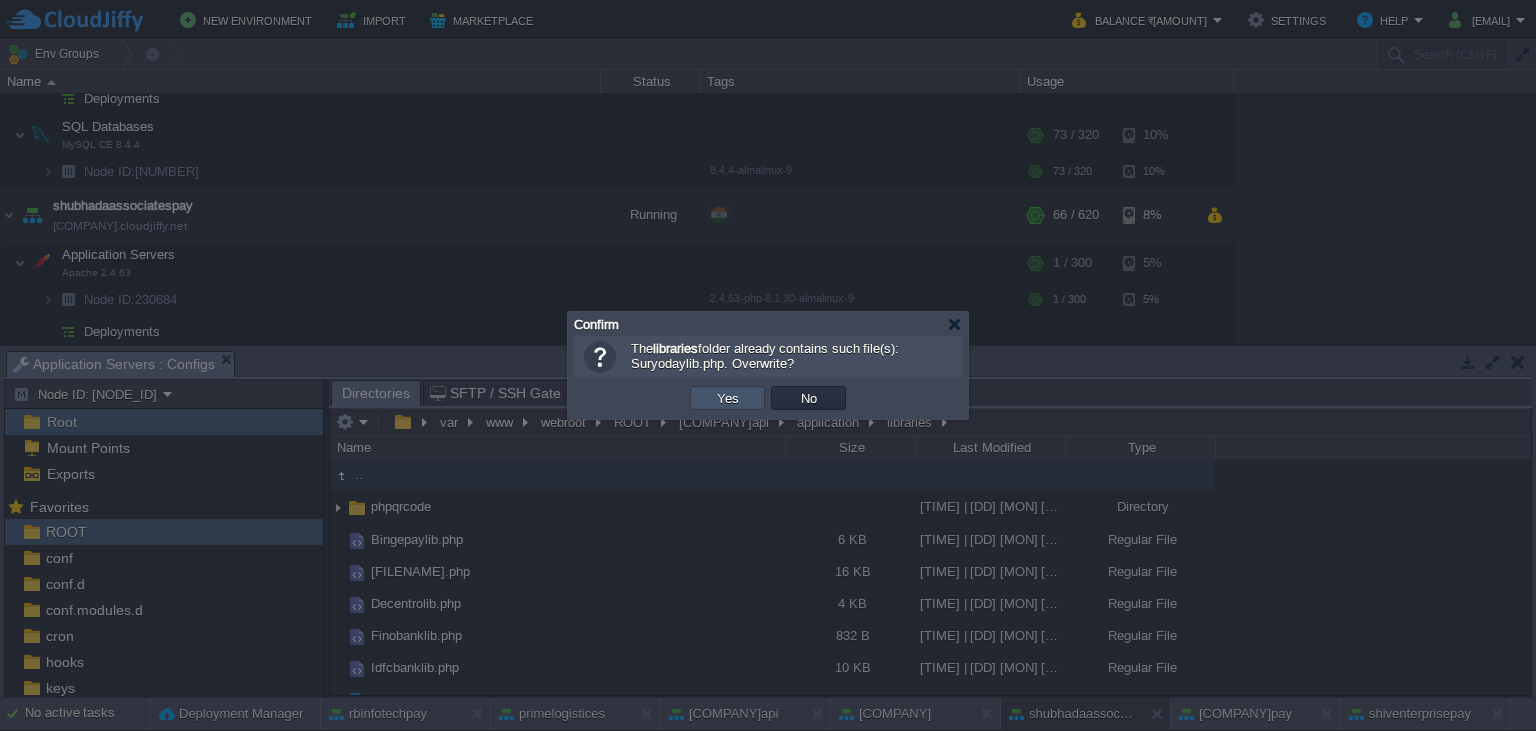 click on "Yes" at bounding box center (728, 398) 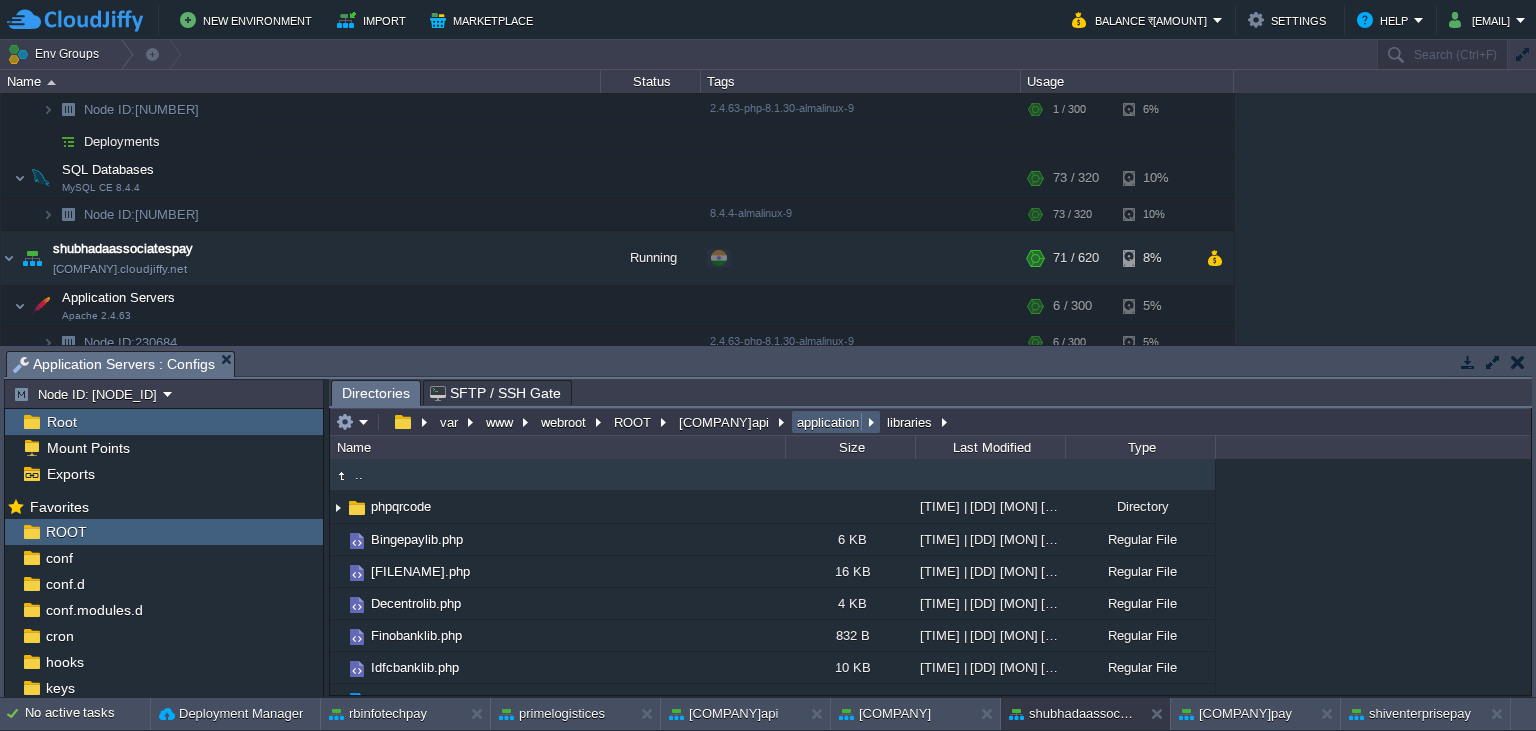 click on "application" at bounding box center [829, 422] 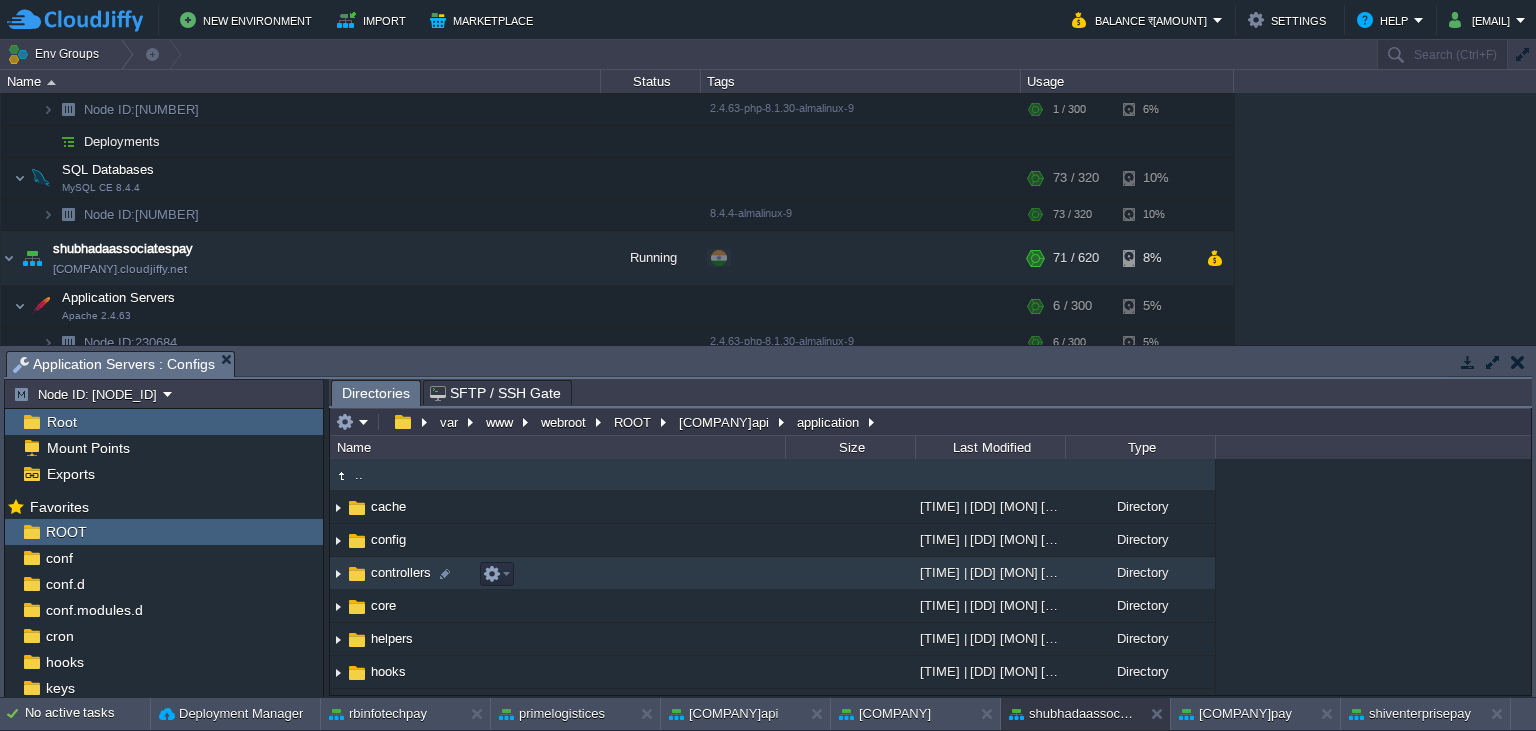 click on "controllers" at bounding box center (401, 572) 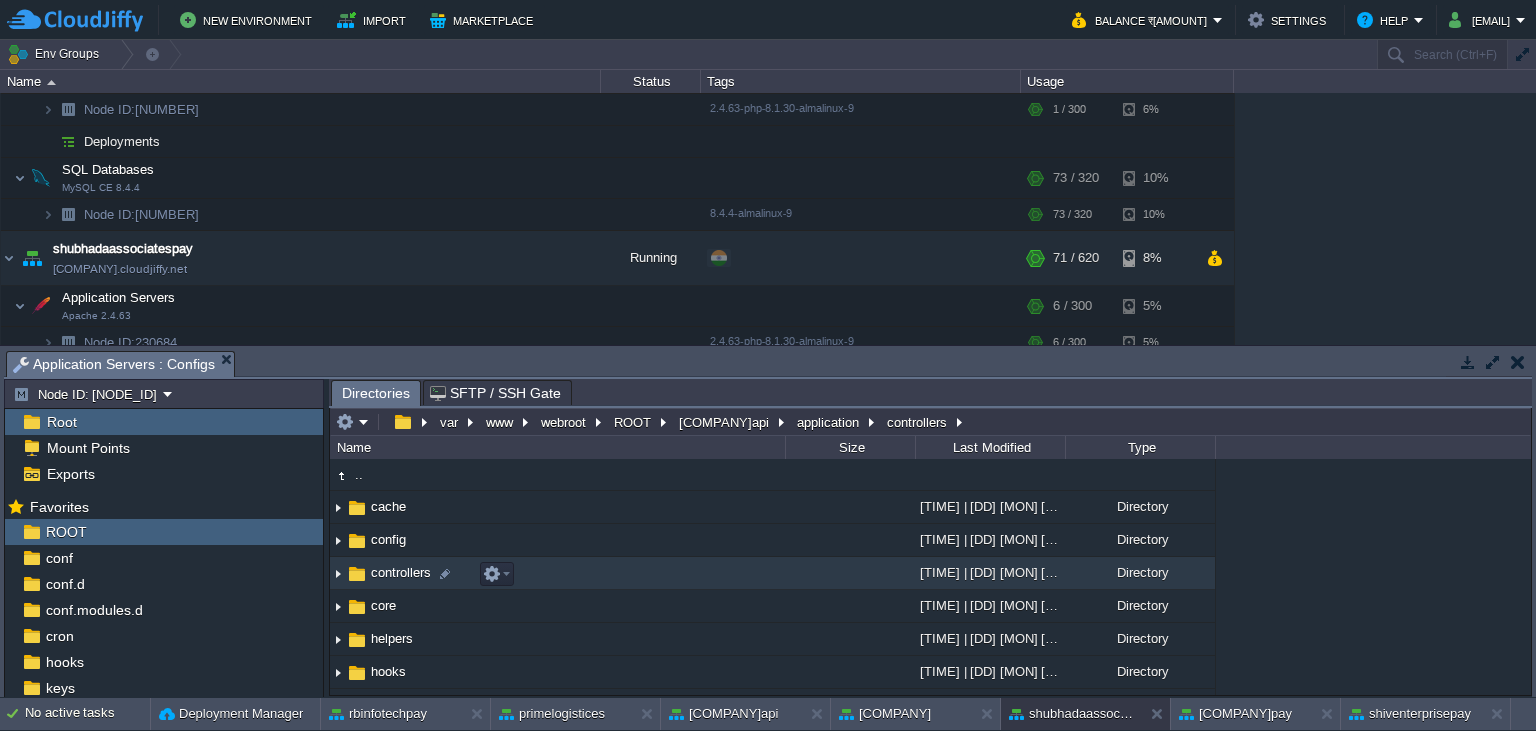 click on "controllers" at bounding box center (401, 572) 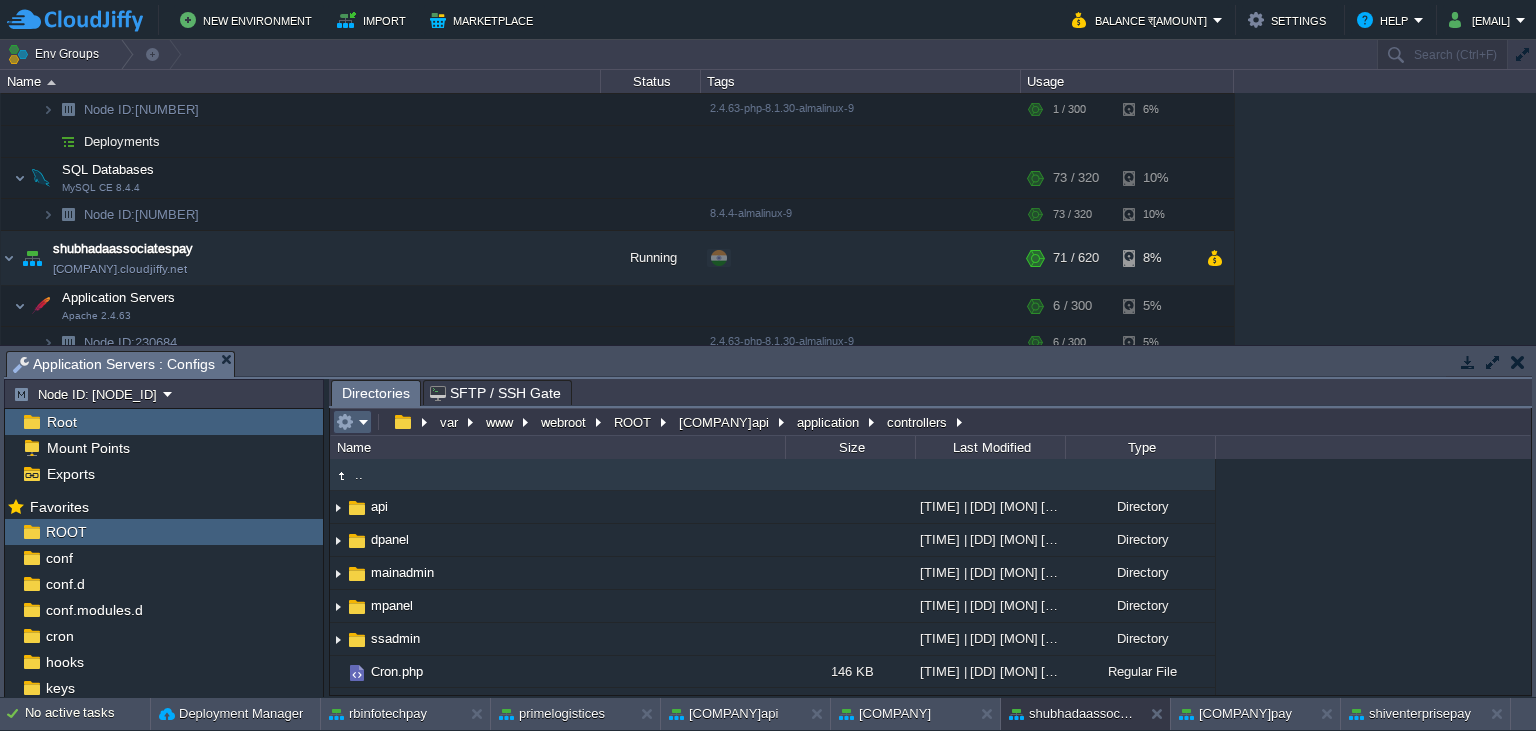 click at bounding box center [352, 422] 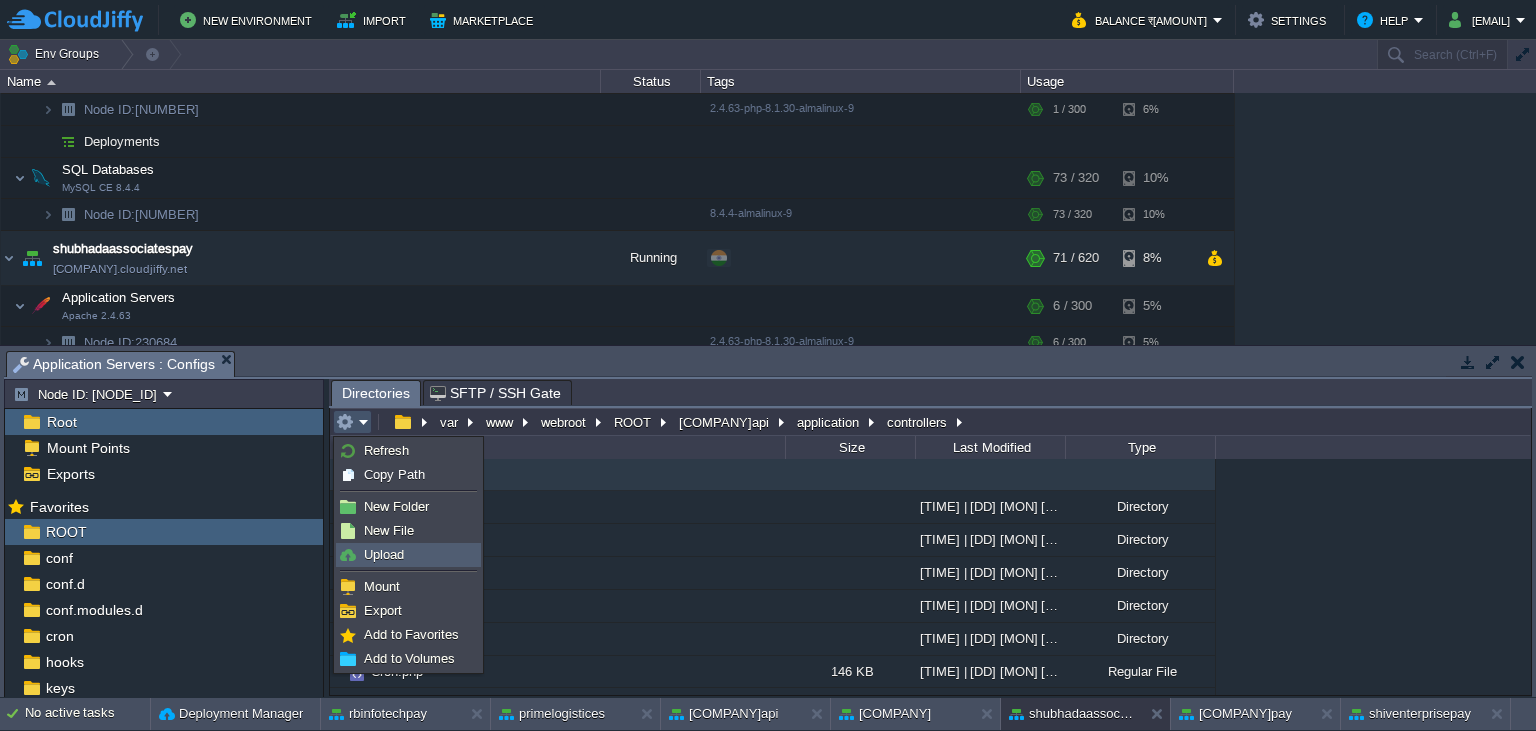 click on "Upload" at bounding box center [384, 554] 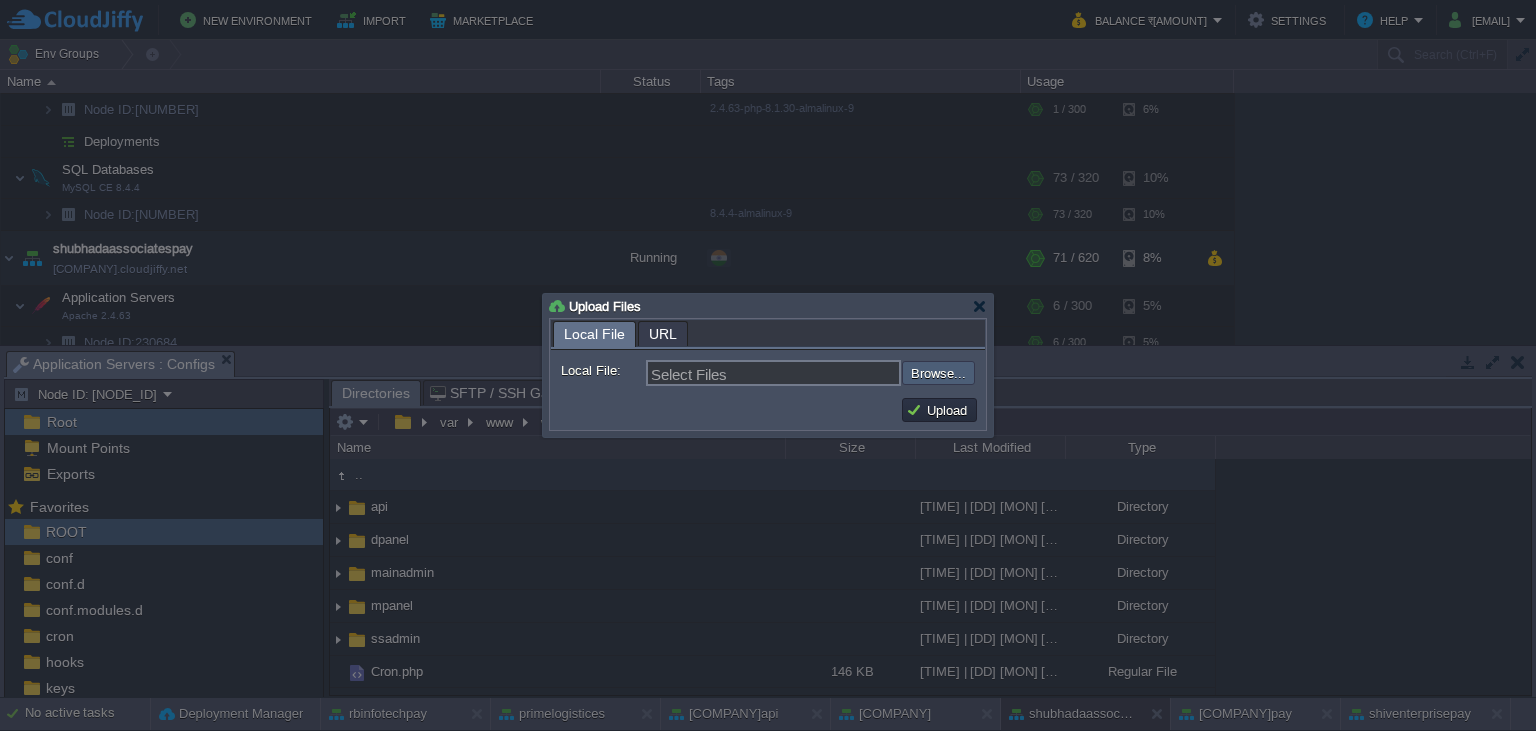 click at bounding box center (848, 373) 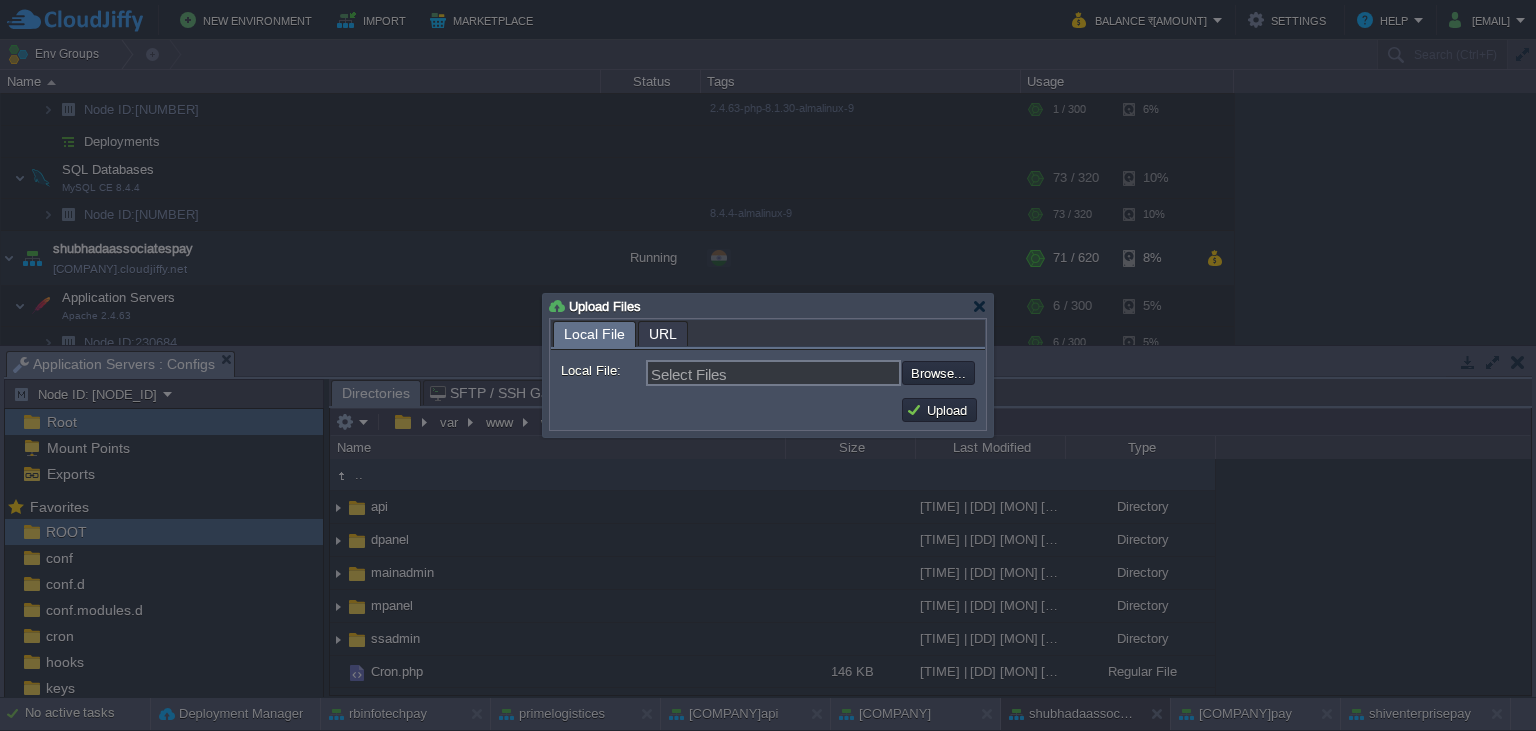 type on "C:\fakepath\[FILENAME].php" 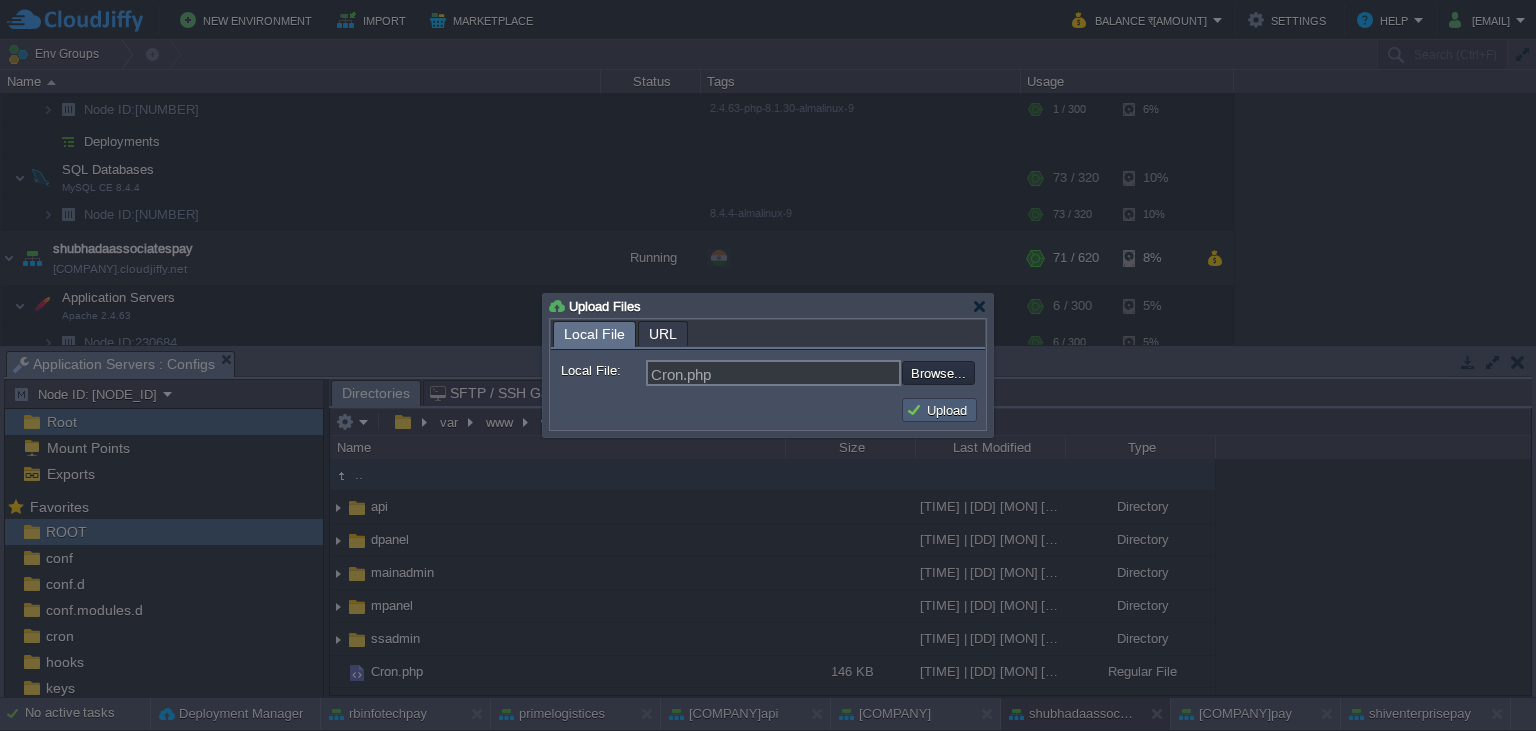 click on "Upload" at bounding box center [939, 410] 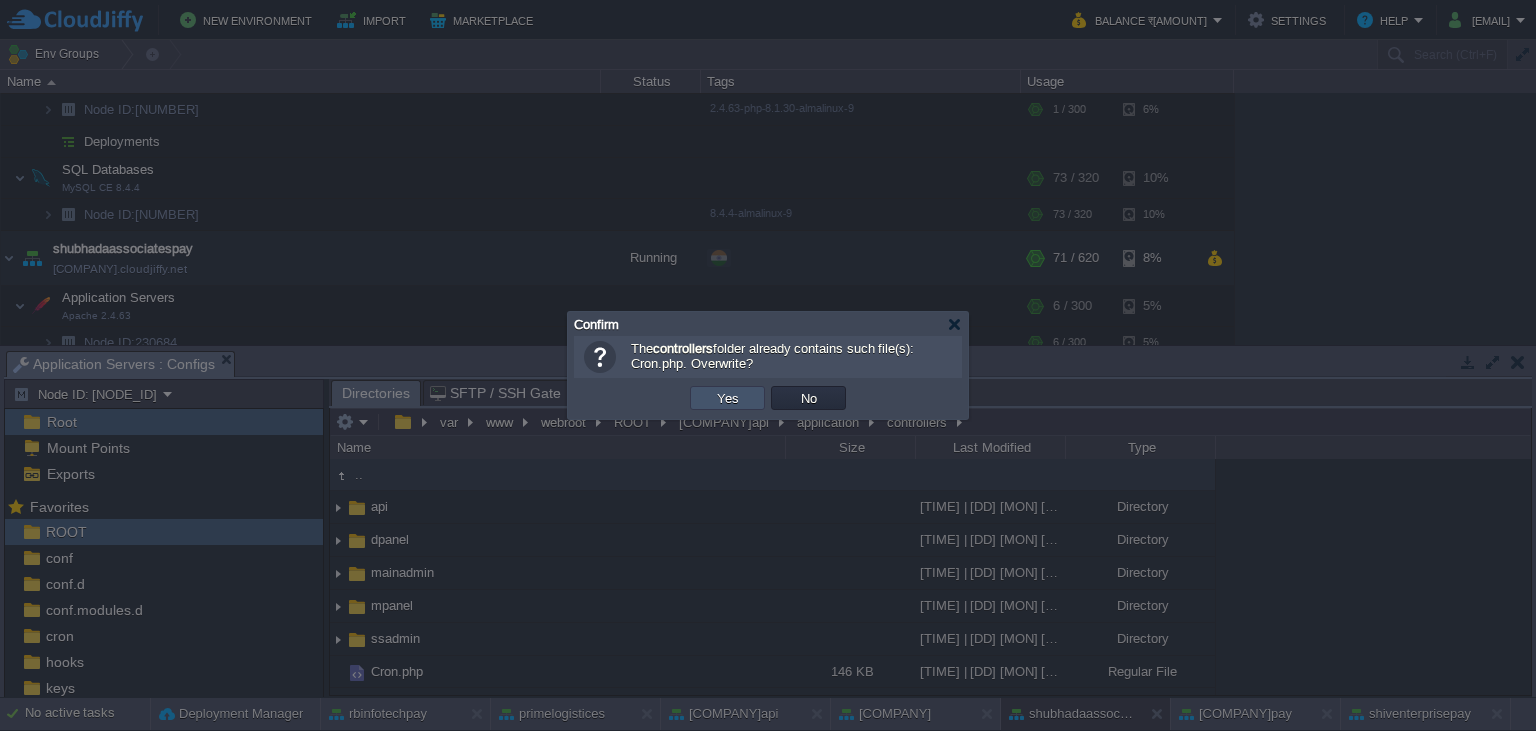 click on "Yes" at bounding box center [728, 398] 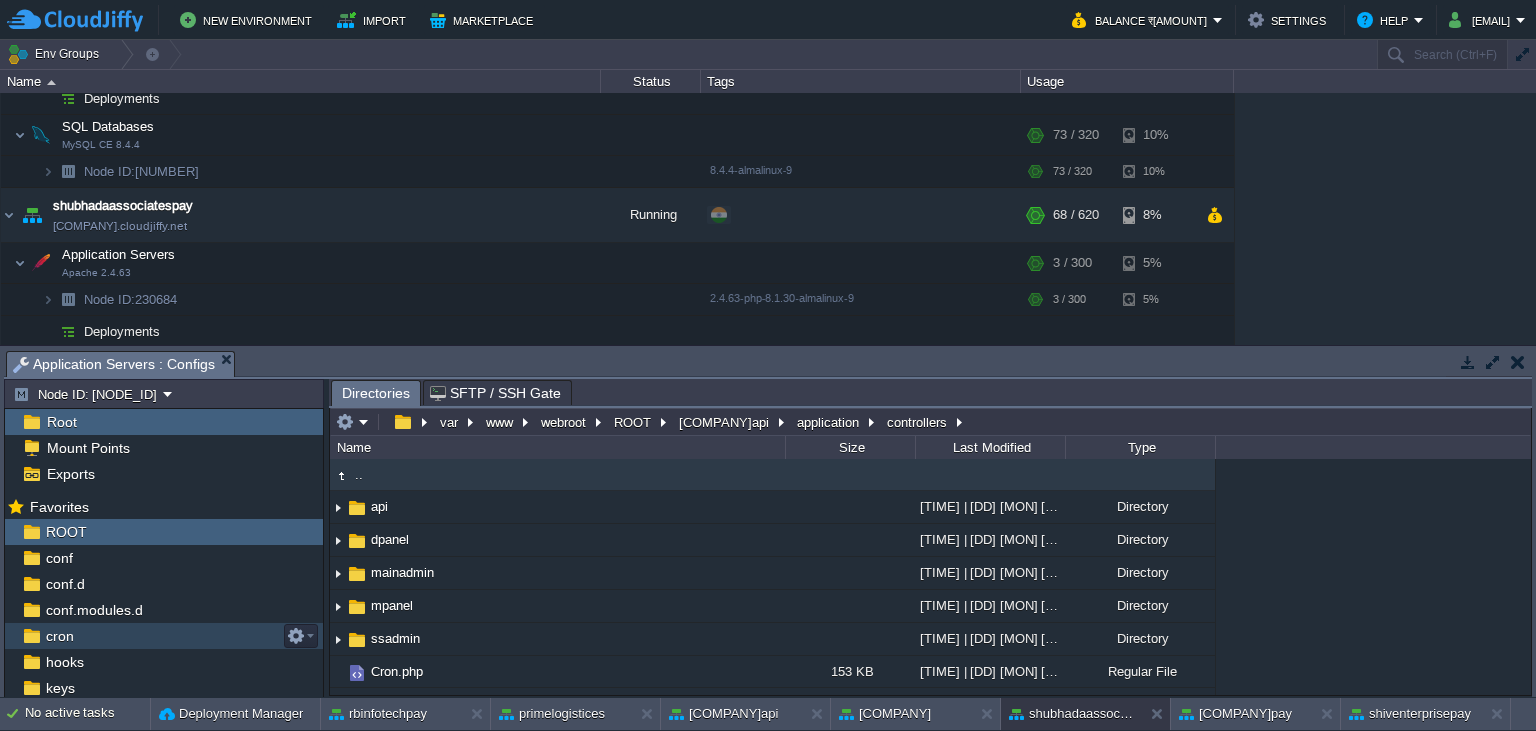 click on "cron" at bounding box center [59, 636] 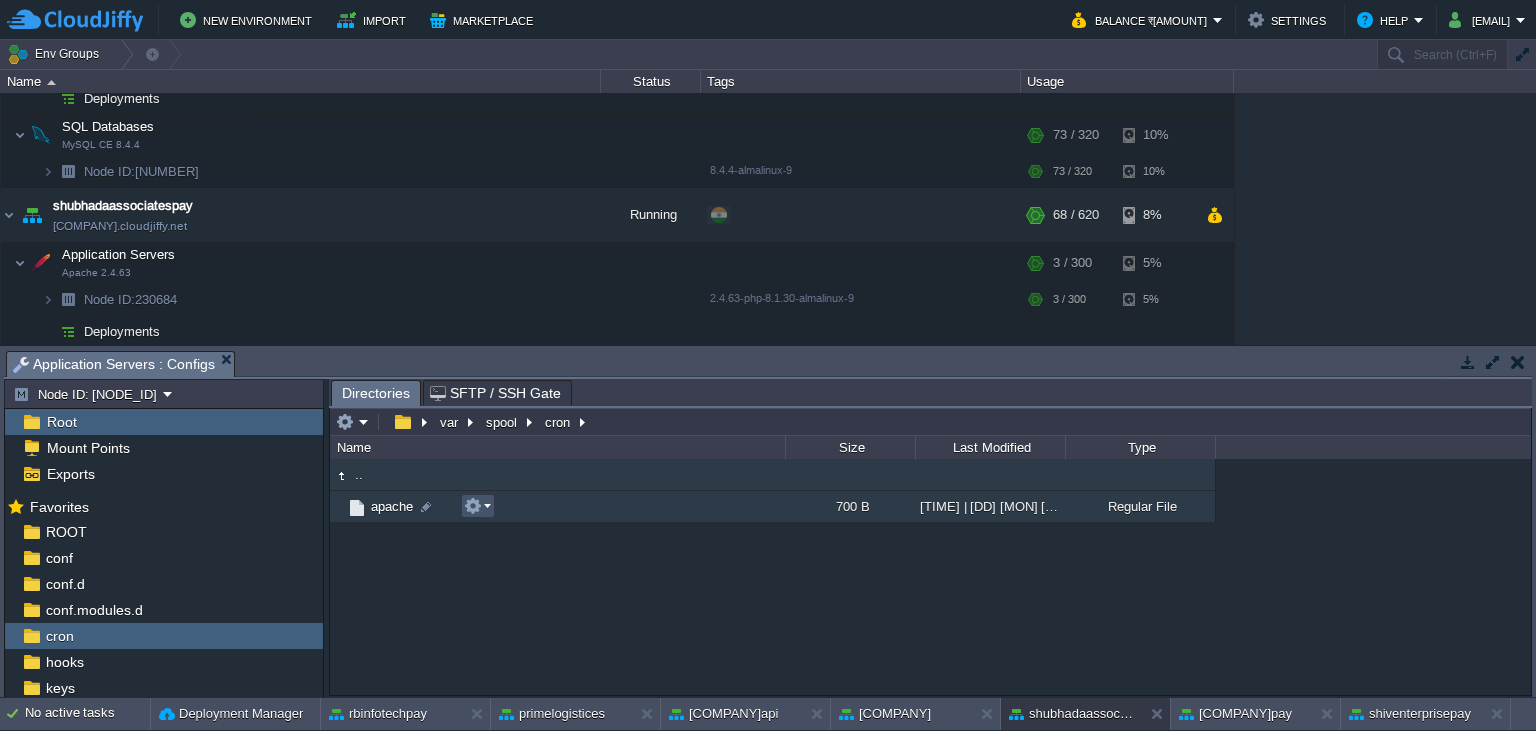 click at bounding box center [473, 506] 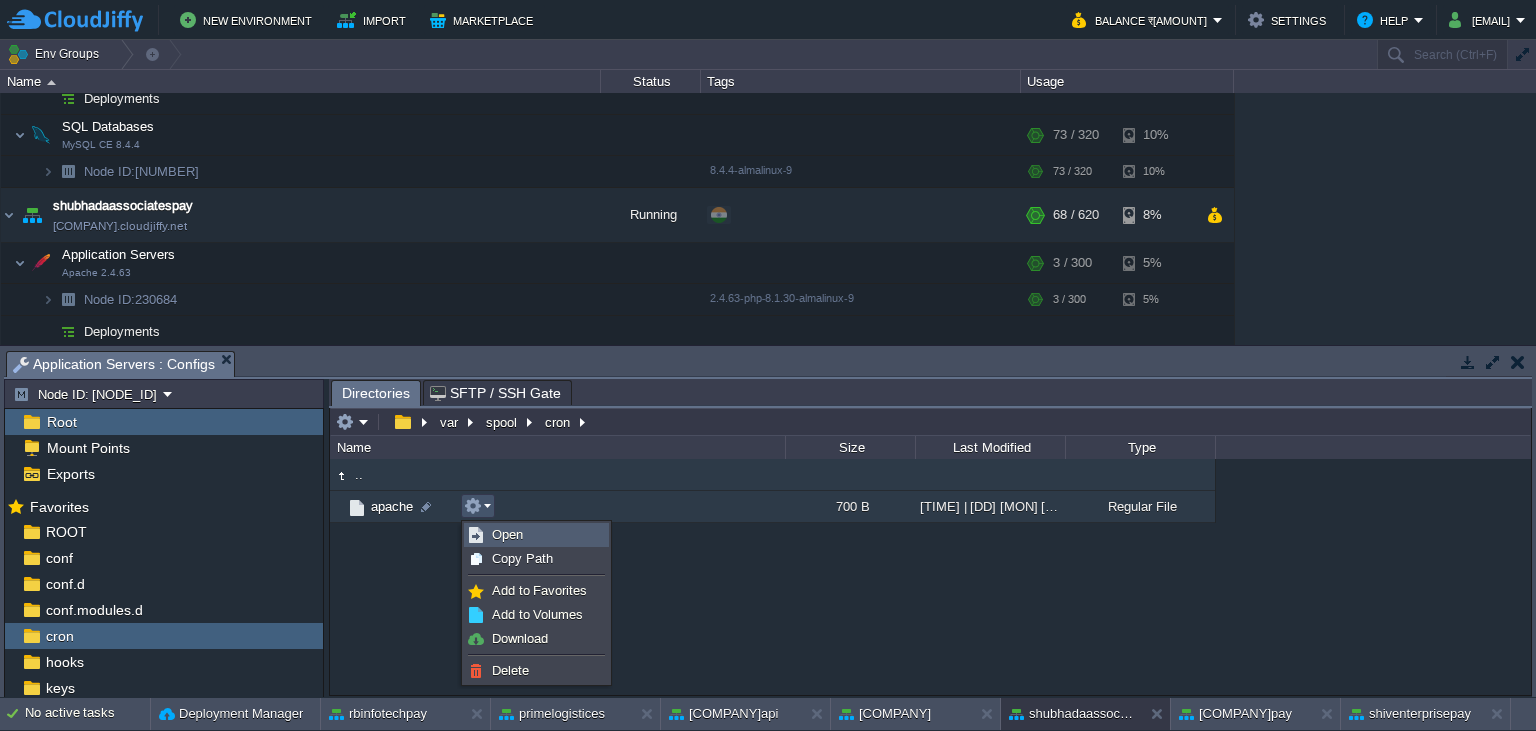 click on "Open" at bounding box center (536, 535) 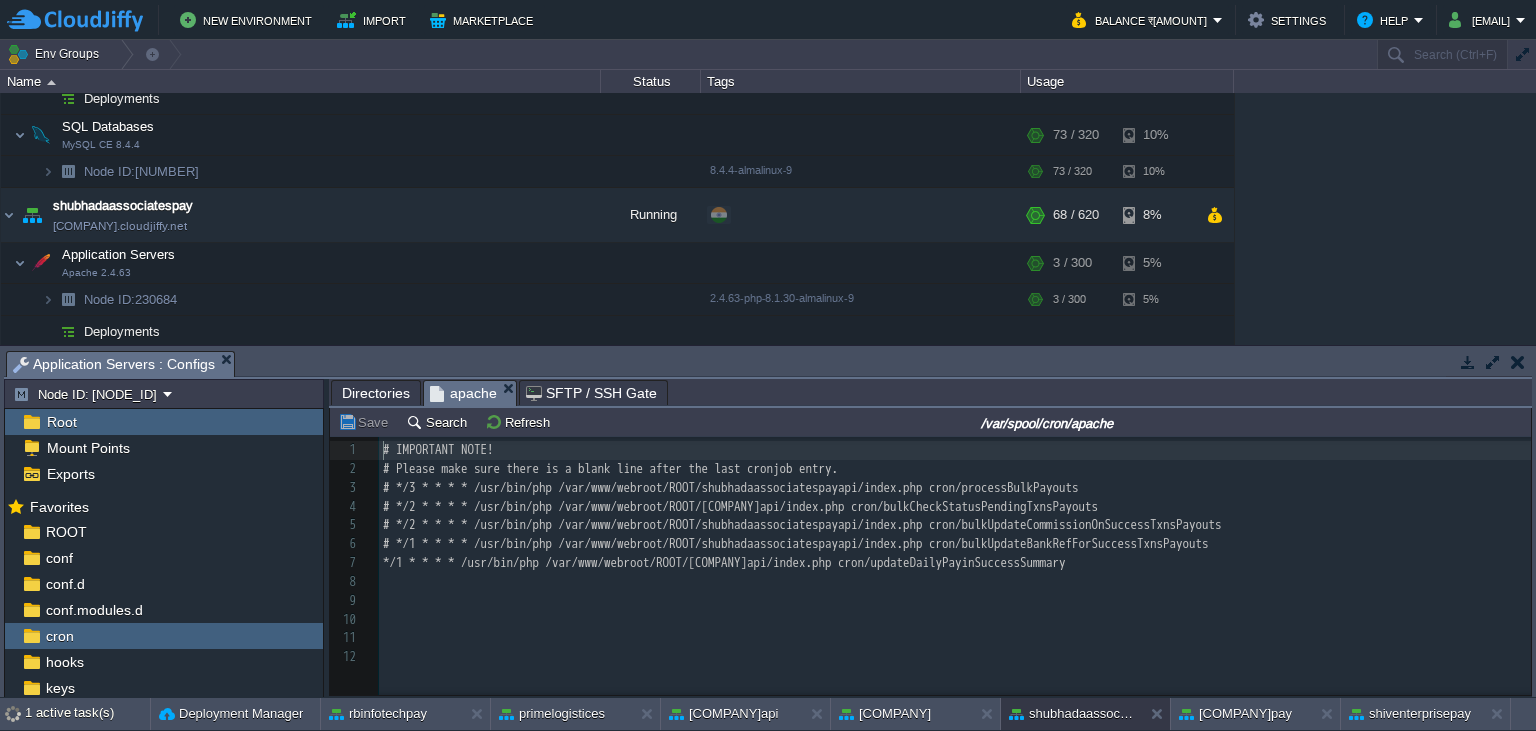 scroll, scrollTop: 7, scrollLeft: 0, axis: vertical 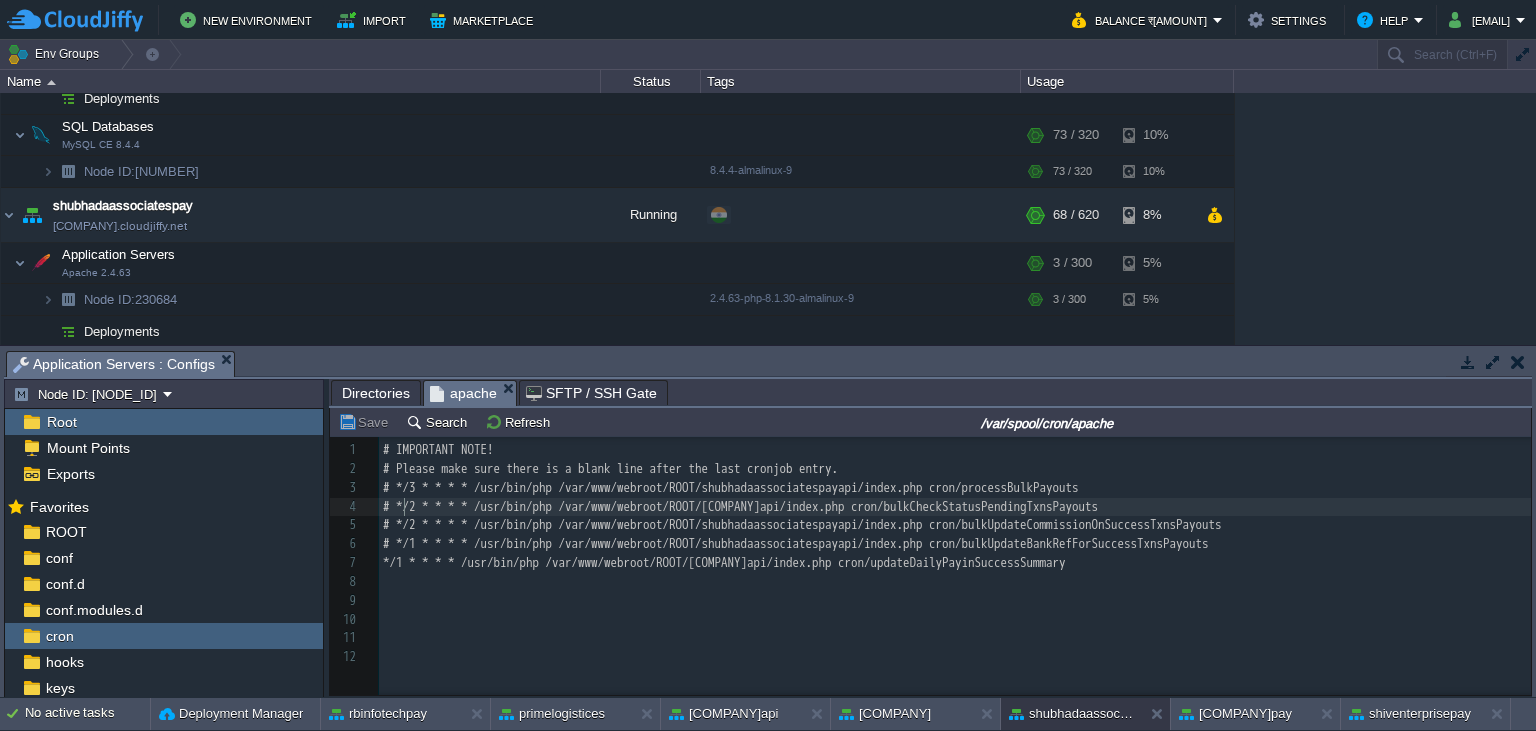 click on "# */2 * * * * /usr/bin/php /var/www/webroot/ROOT/[COMPANY]api/index.php cron/bulkCheckStatusPendingTxnsPayouts" at bounding box center (740, 506) 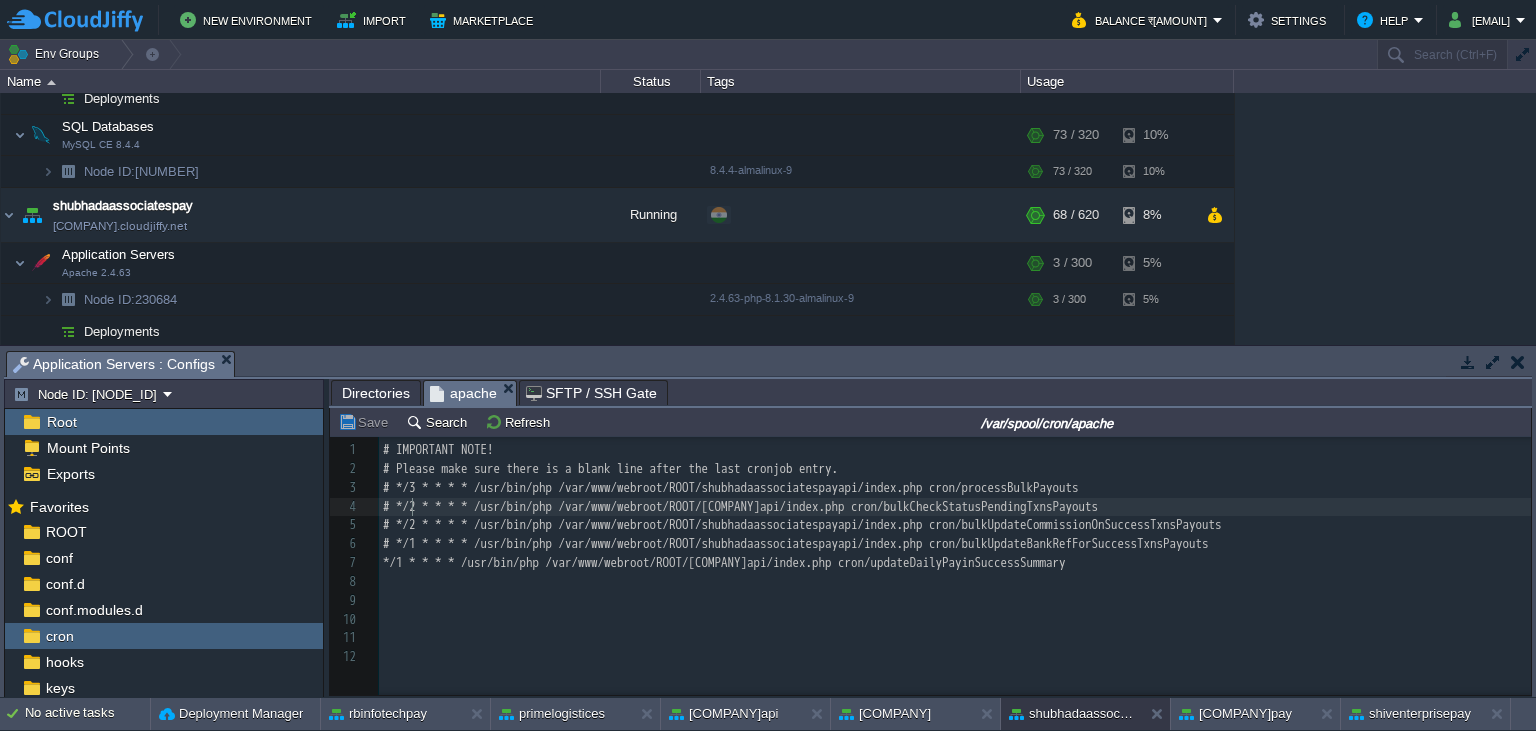scroll, scrollTop: 0, scrollLeft: 7, axis: horizontal 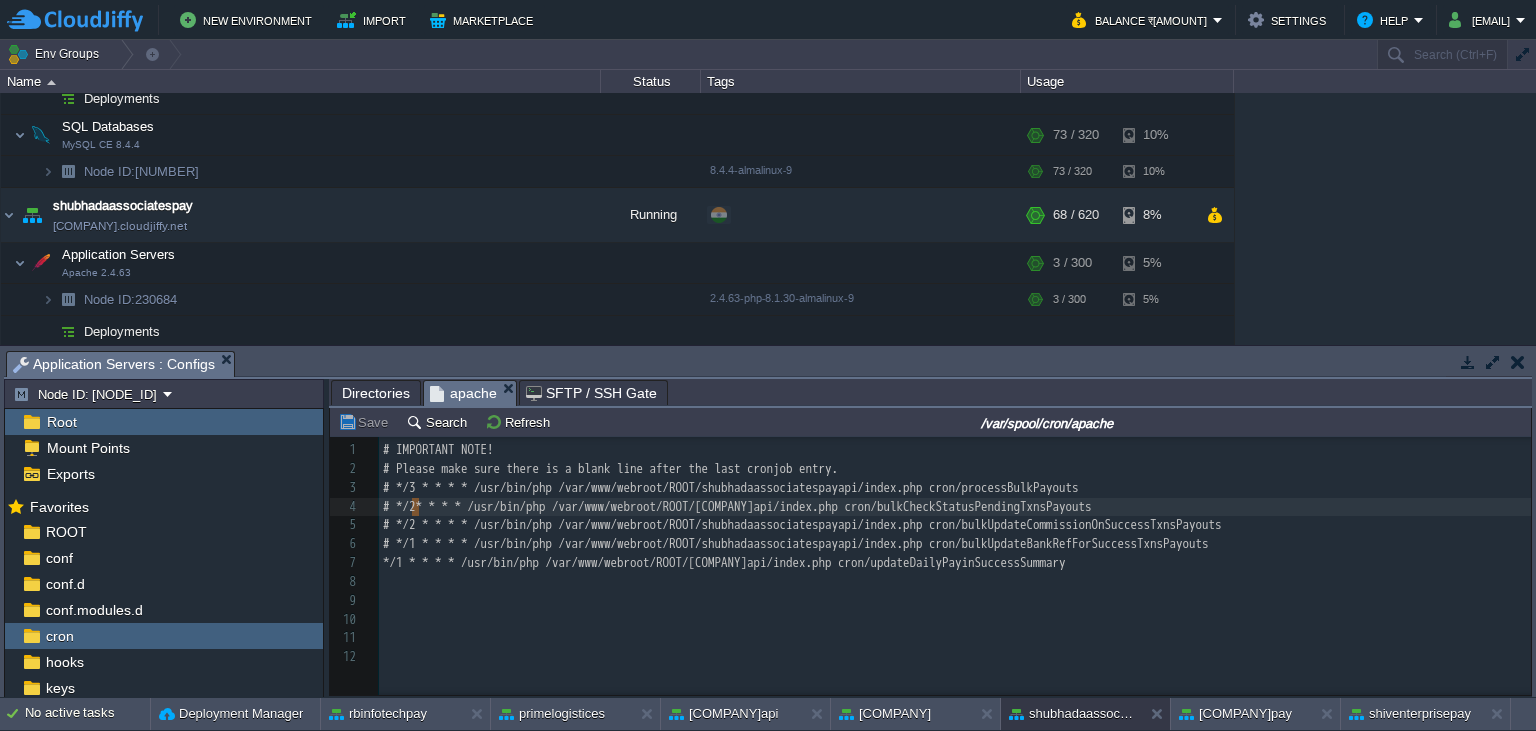 type on "1" 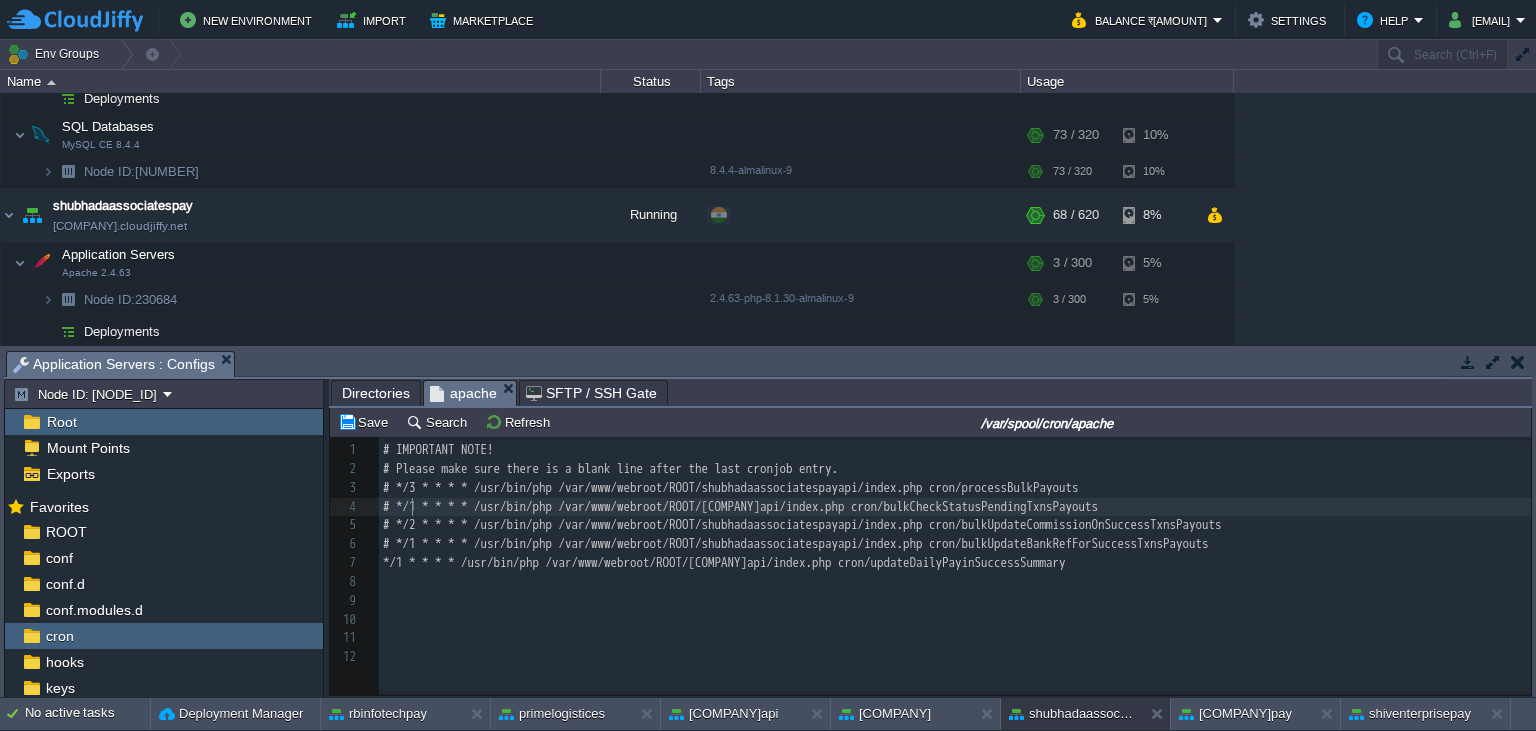 scroll, scrollTop: 0, scrollLeft: 0, axis: both 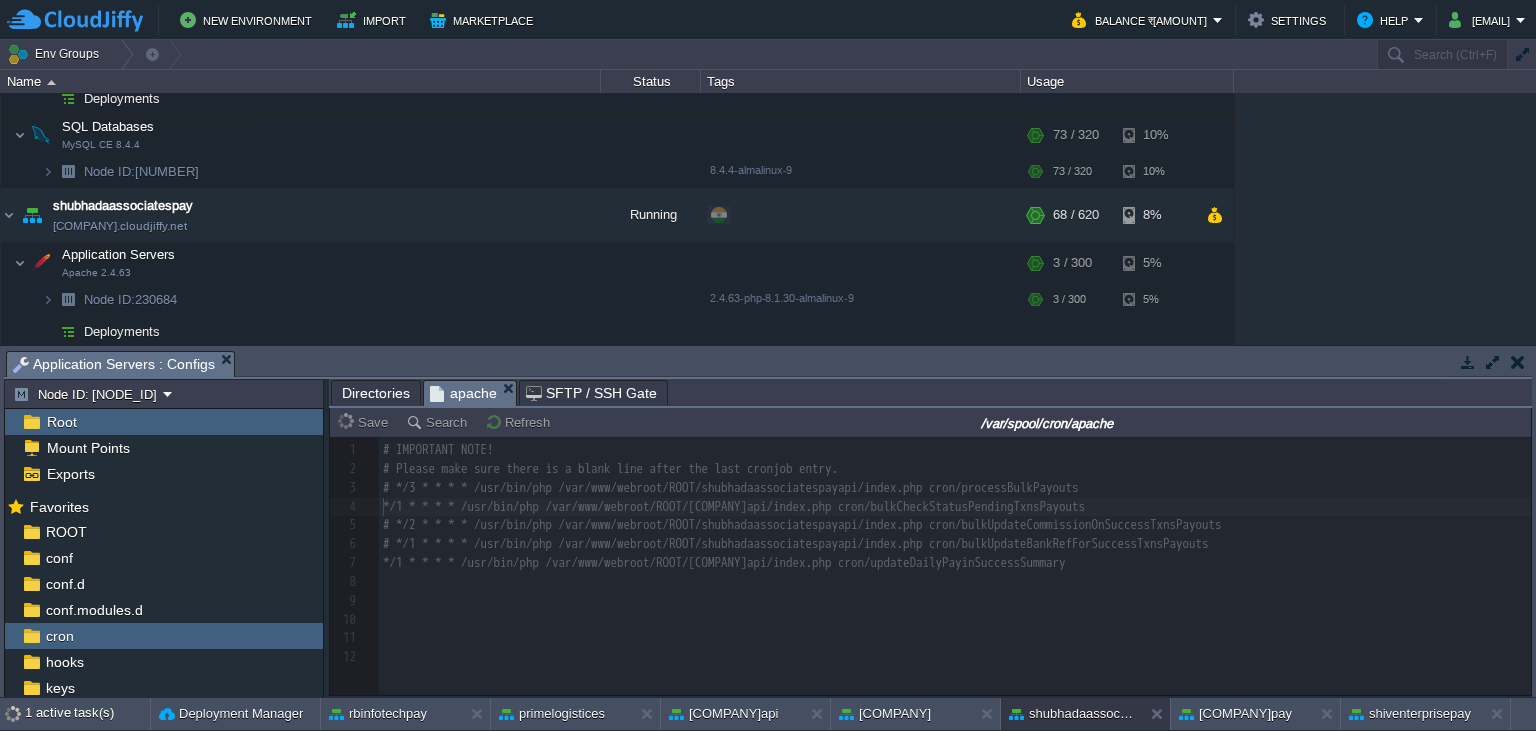 type 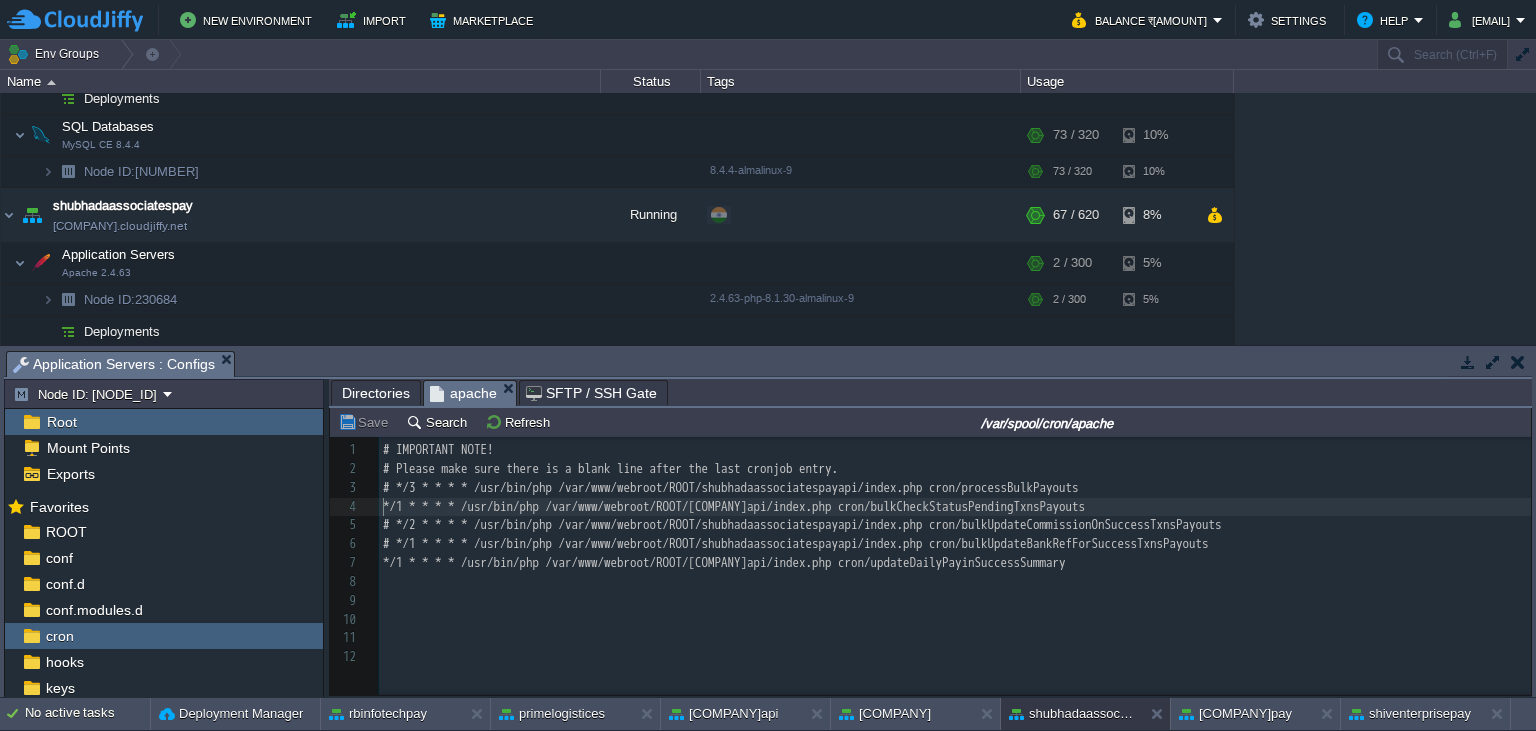 click on "​" at bounding box center (955, 582) 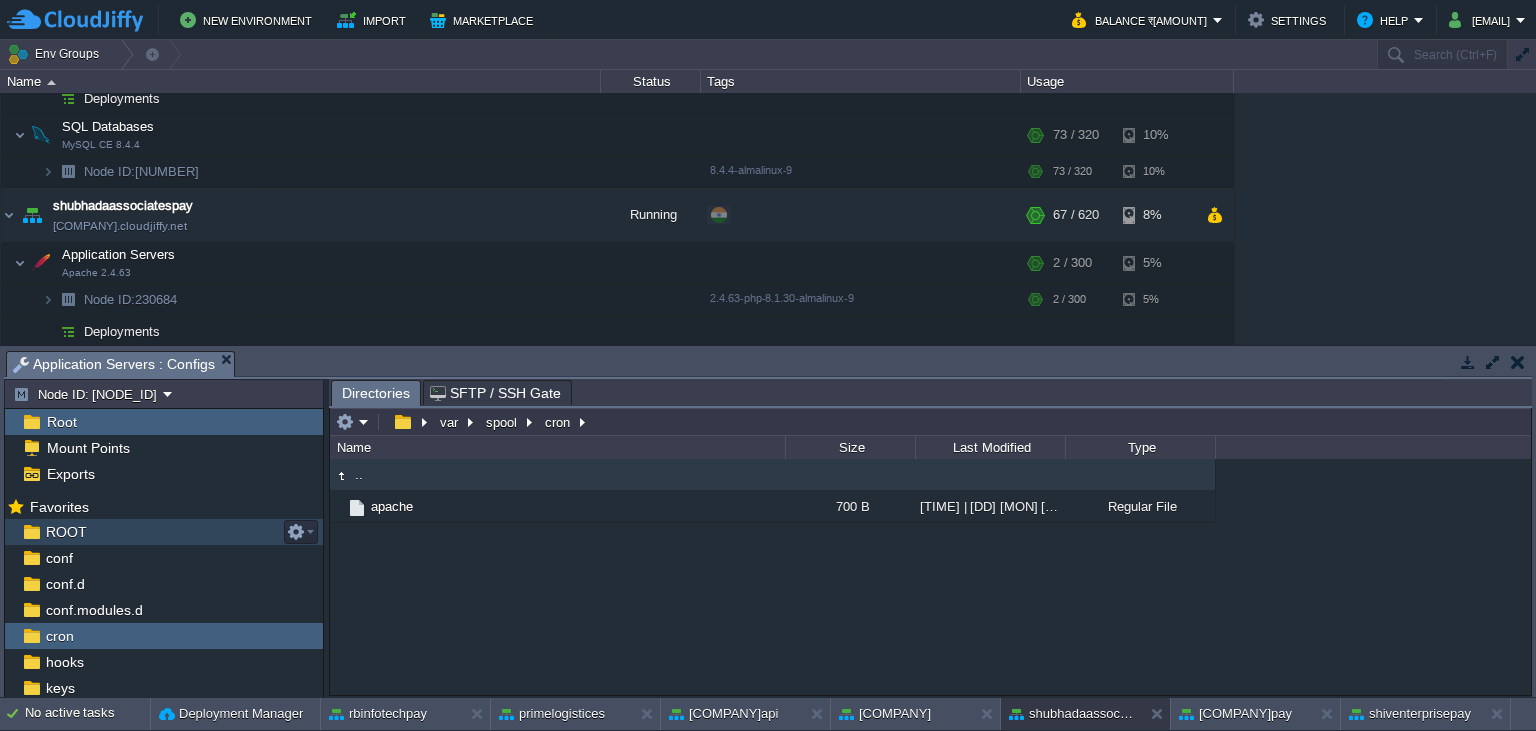 click on "ROOT" at bounding box center (164, 532) 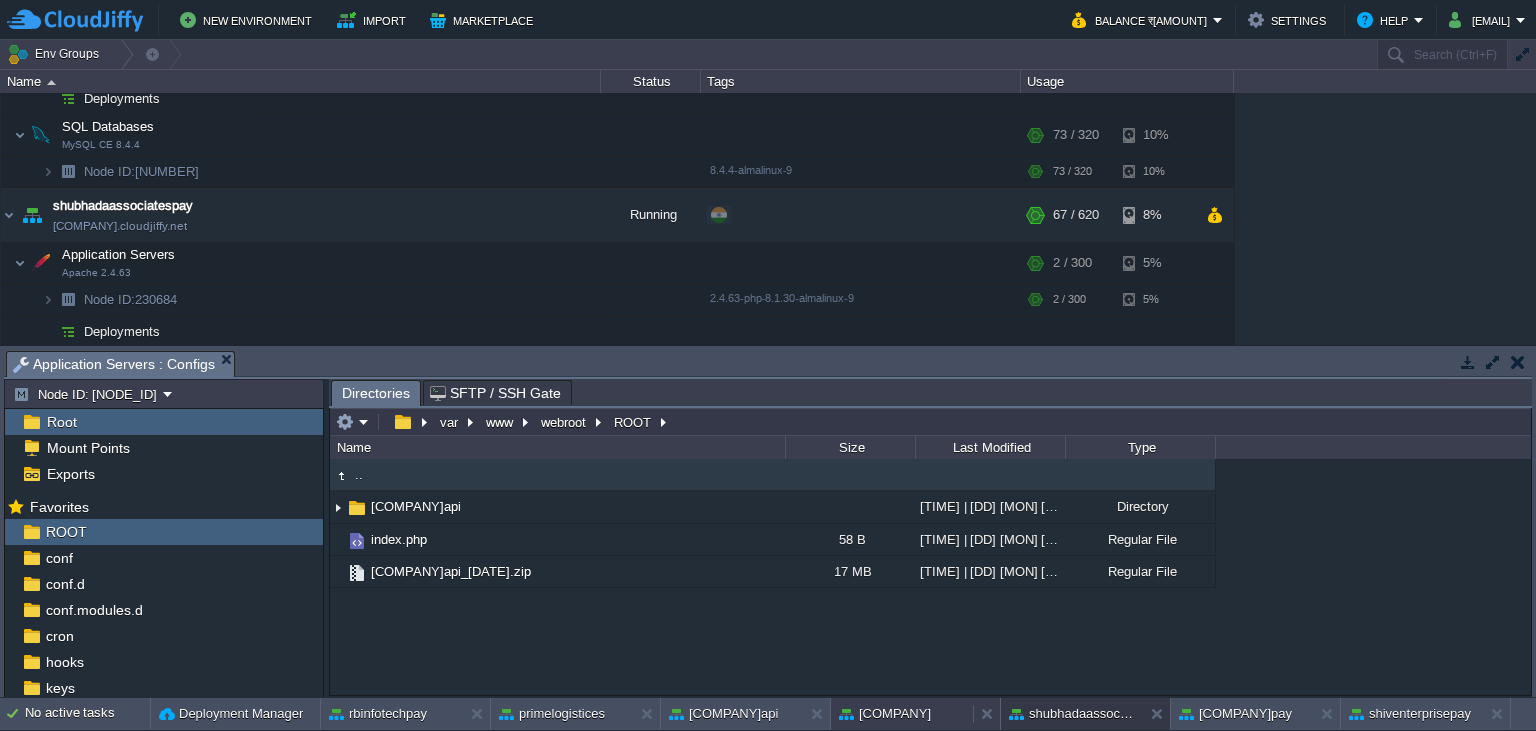click on "[COMPANY]" at bounding box center (885, 714) 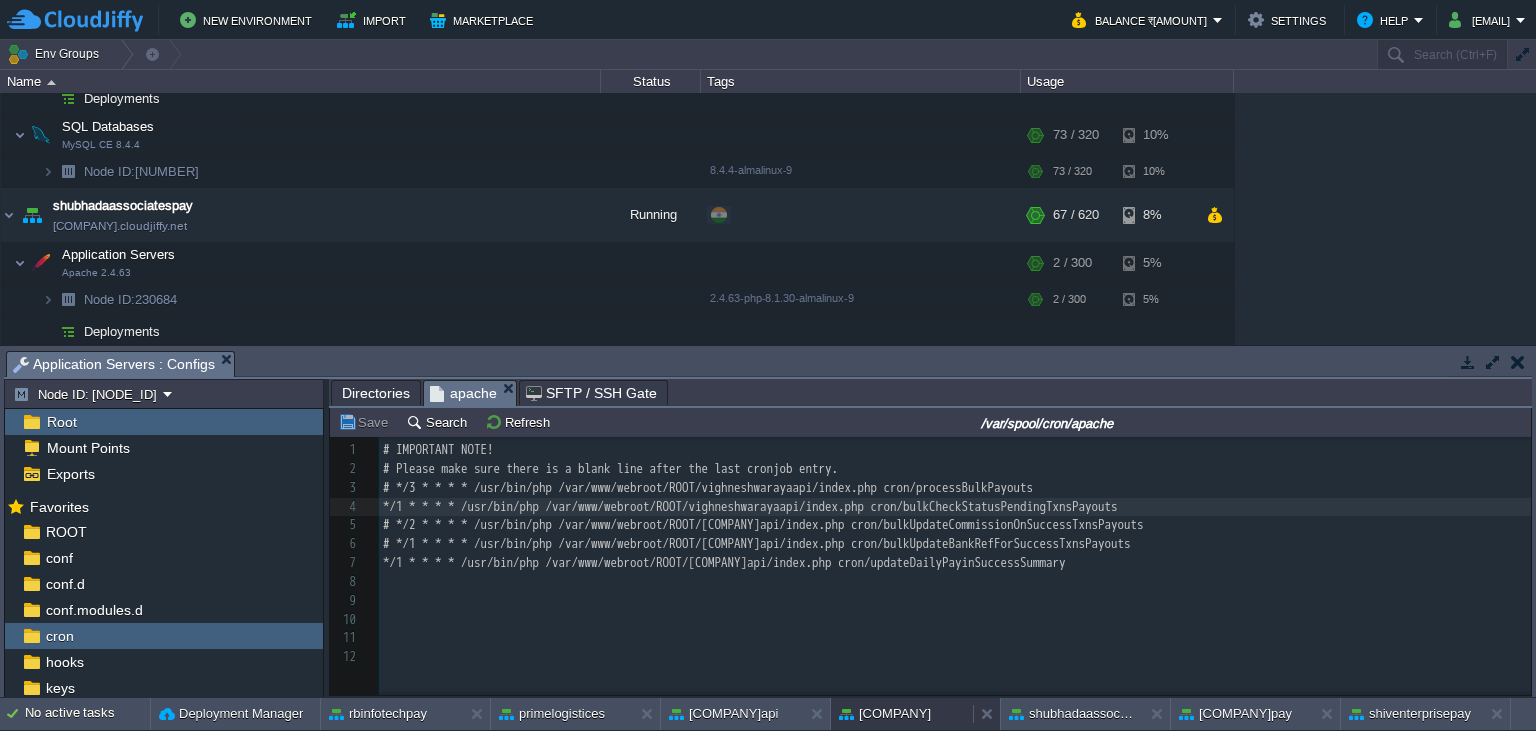scroll, scrollTop: 7, scrollLeft: 0, axis: vertical 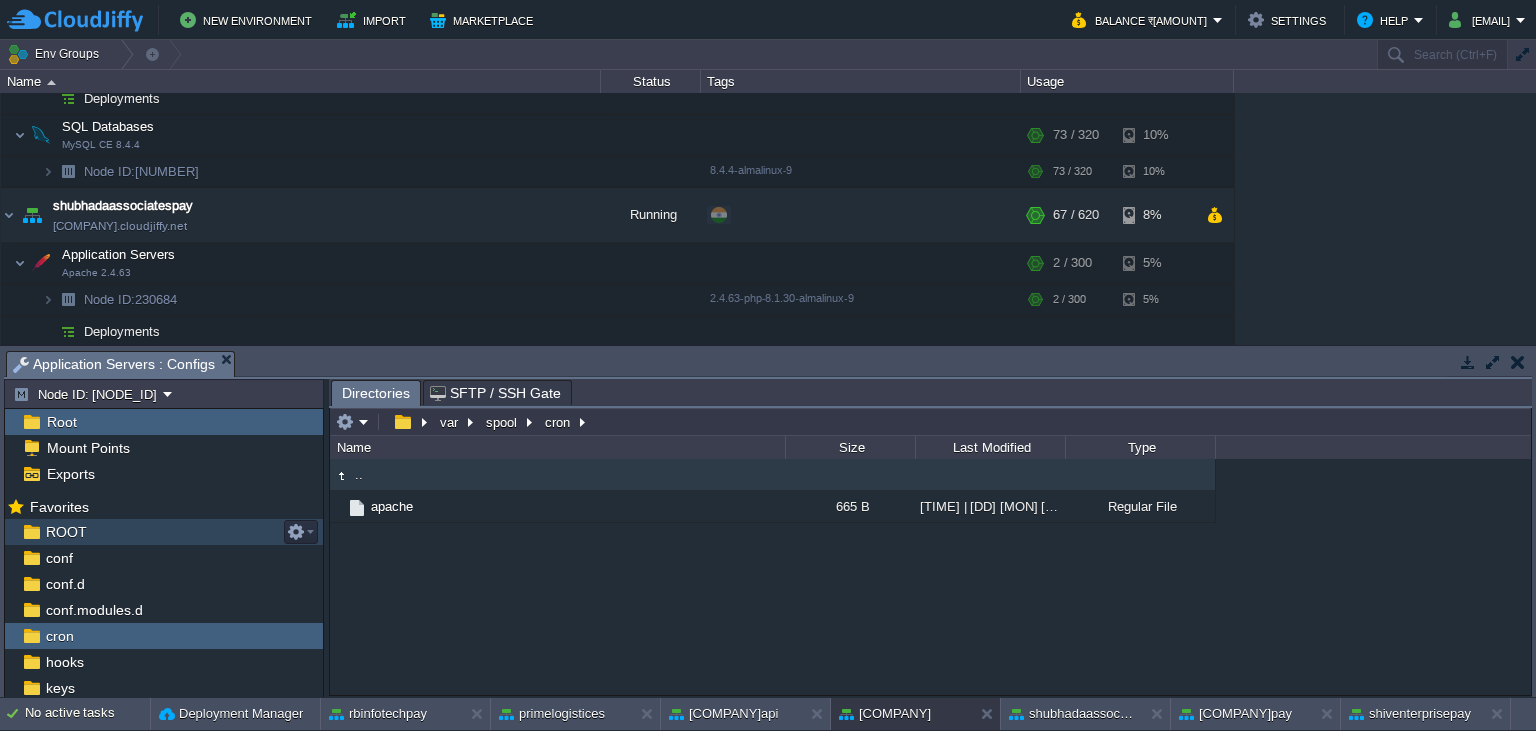 click on "ROOT" at bounding box center (164, 532) 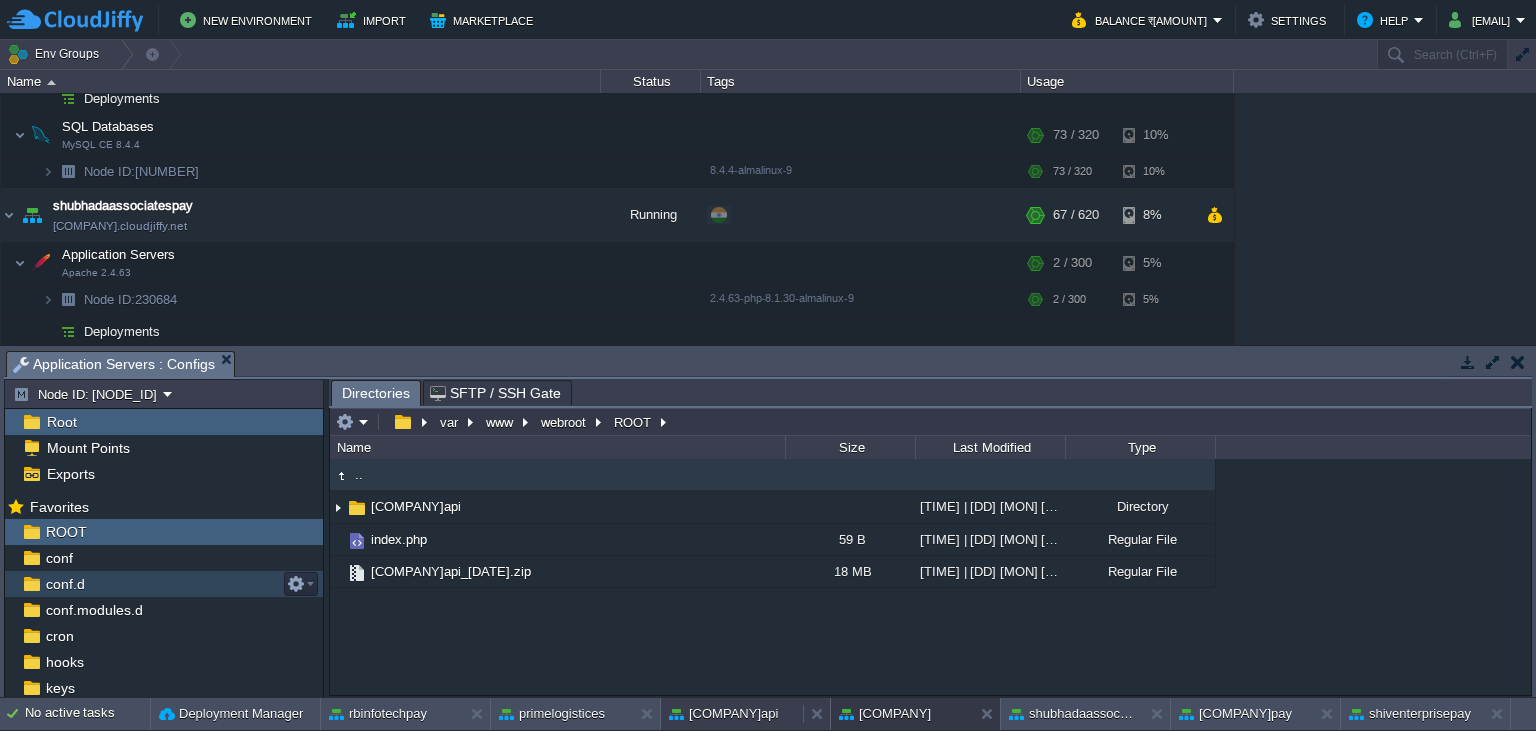 click on "[COMPANY]api" at bounding box center (723, 714) 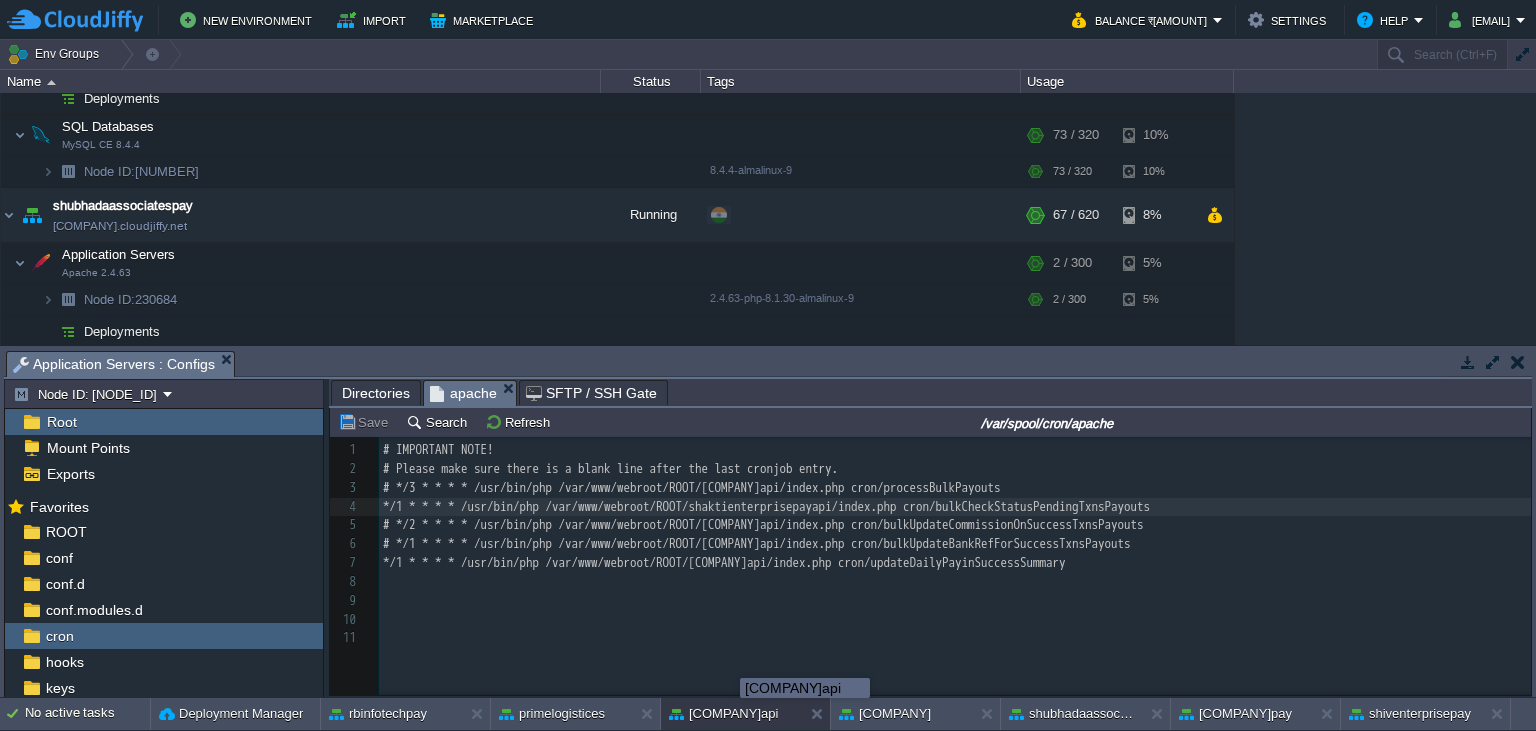 scroll, scrollTop: 7, scrollLeft: 0, axis: vertical 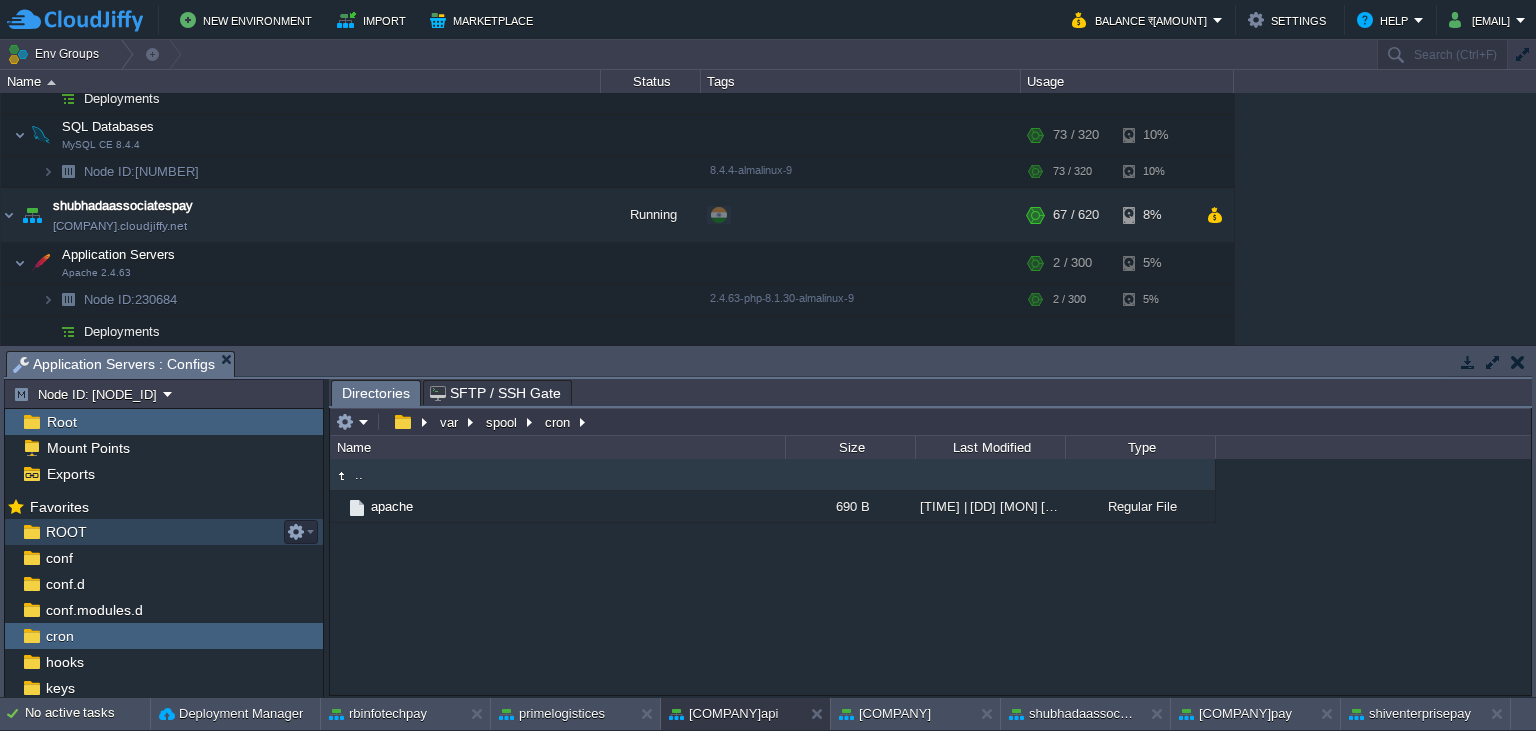 click on "ROOT" at bounding box center (164, 532) 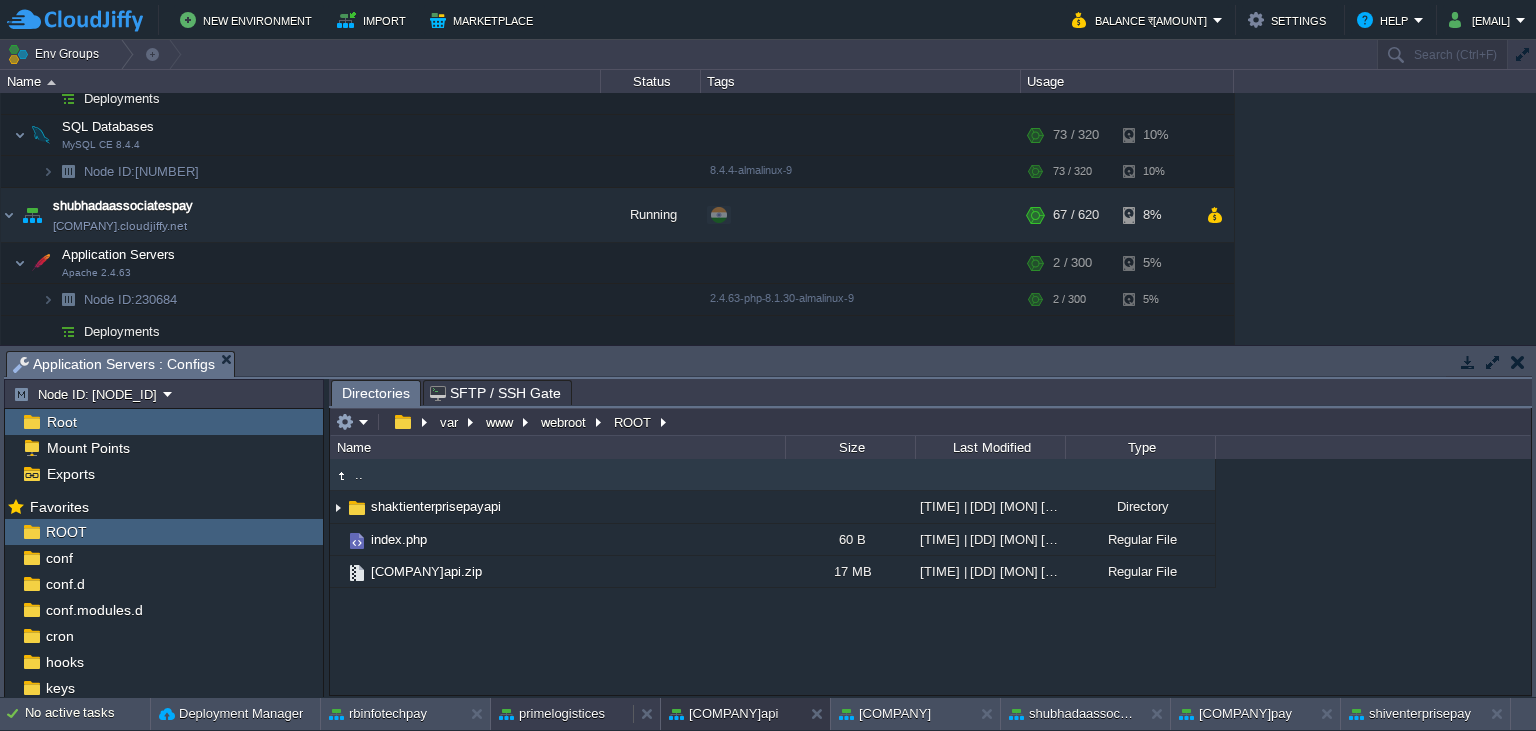 click on "primelogistices" at bounding box center [552, 714] 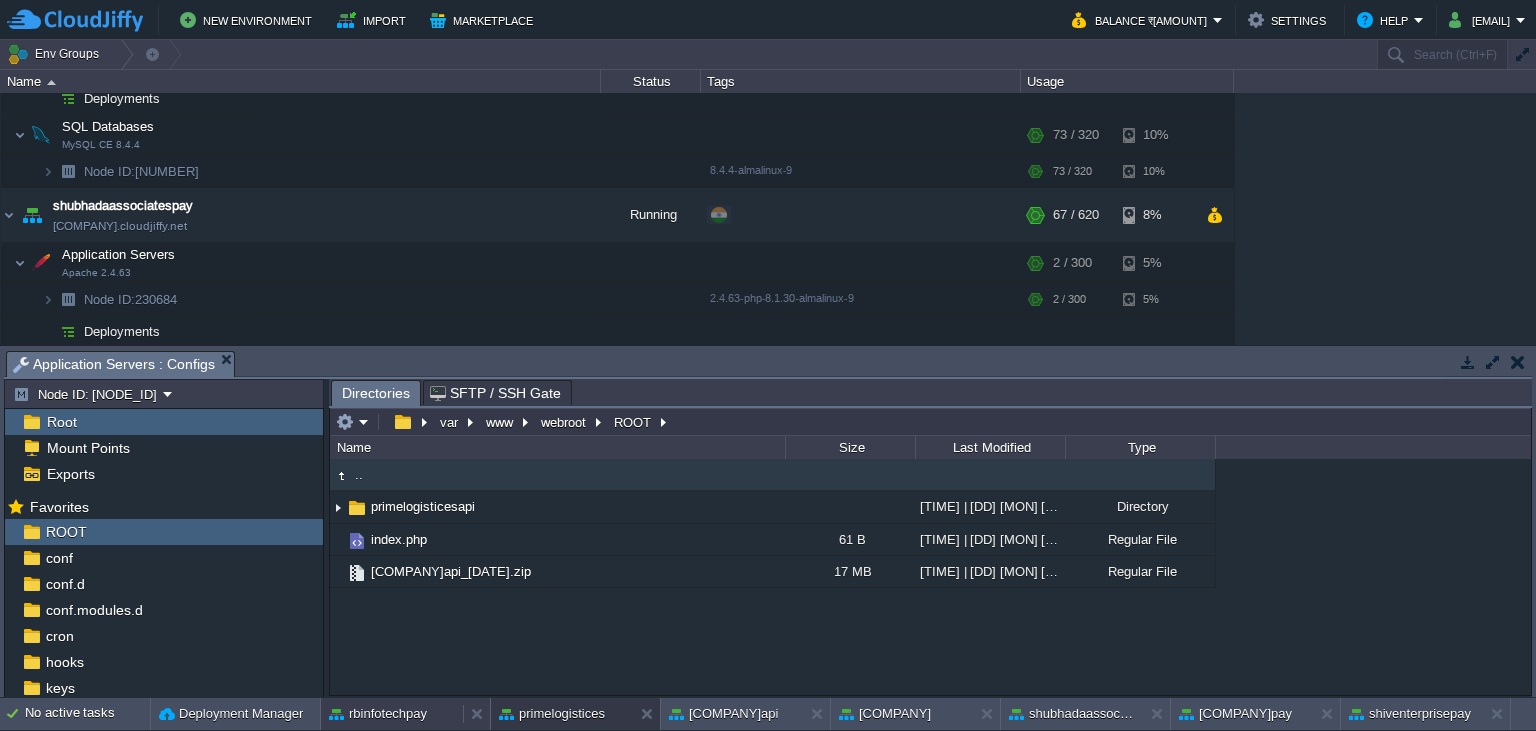 click on "rbinfotechpay" at bounding box center (378, 714) 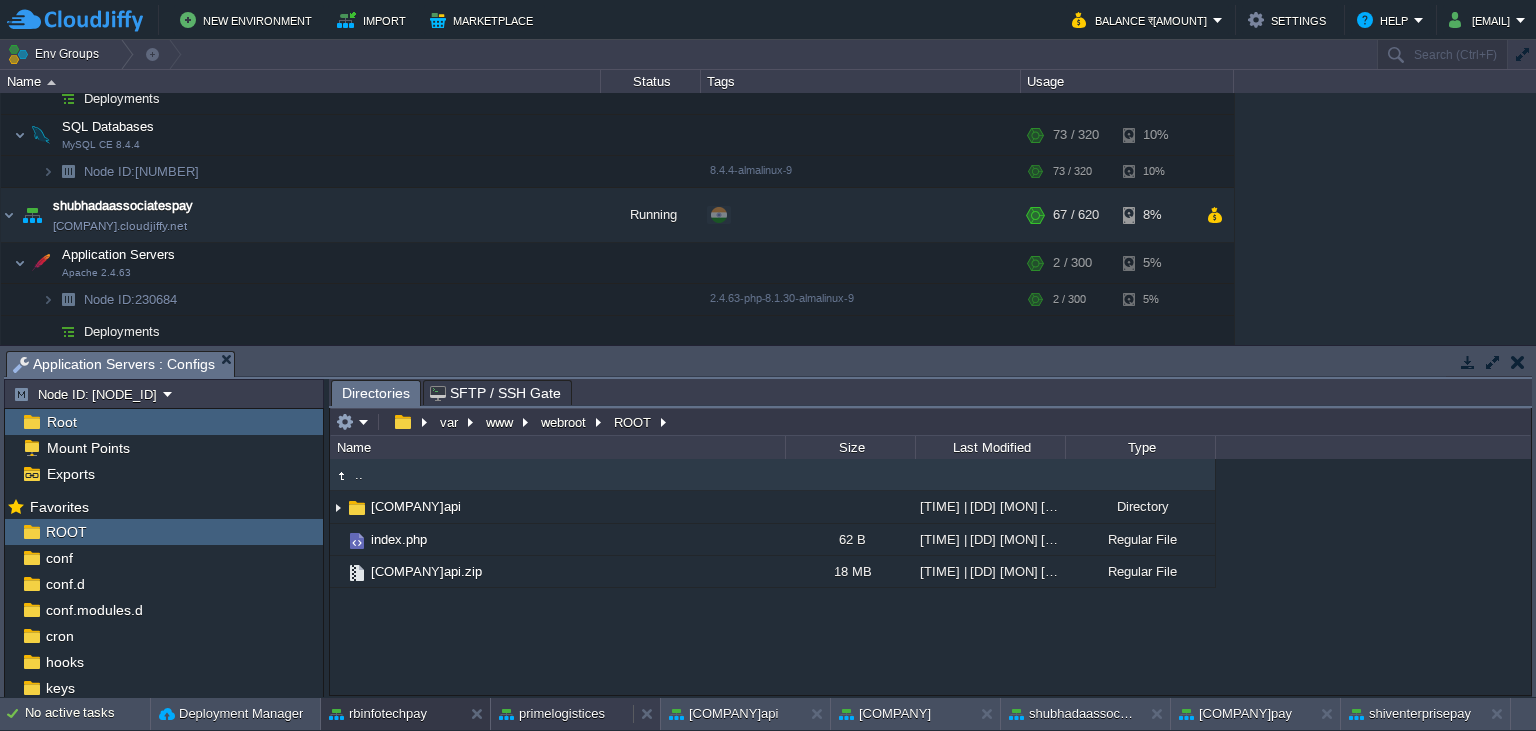 click on "primelogistices" at bounding box center (552, 714) 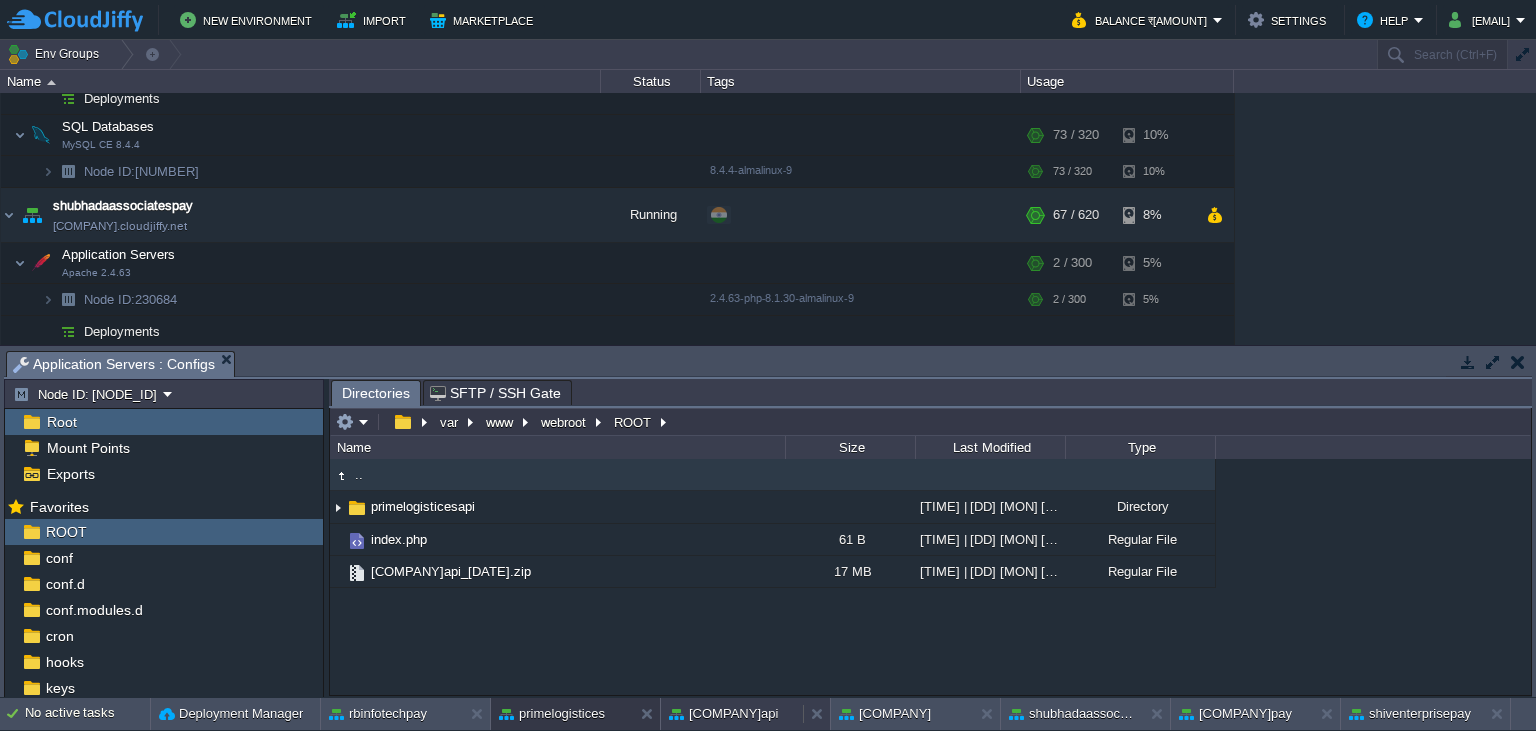 click on "[COMPANY]api" at bounding box center (723, 714) 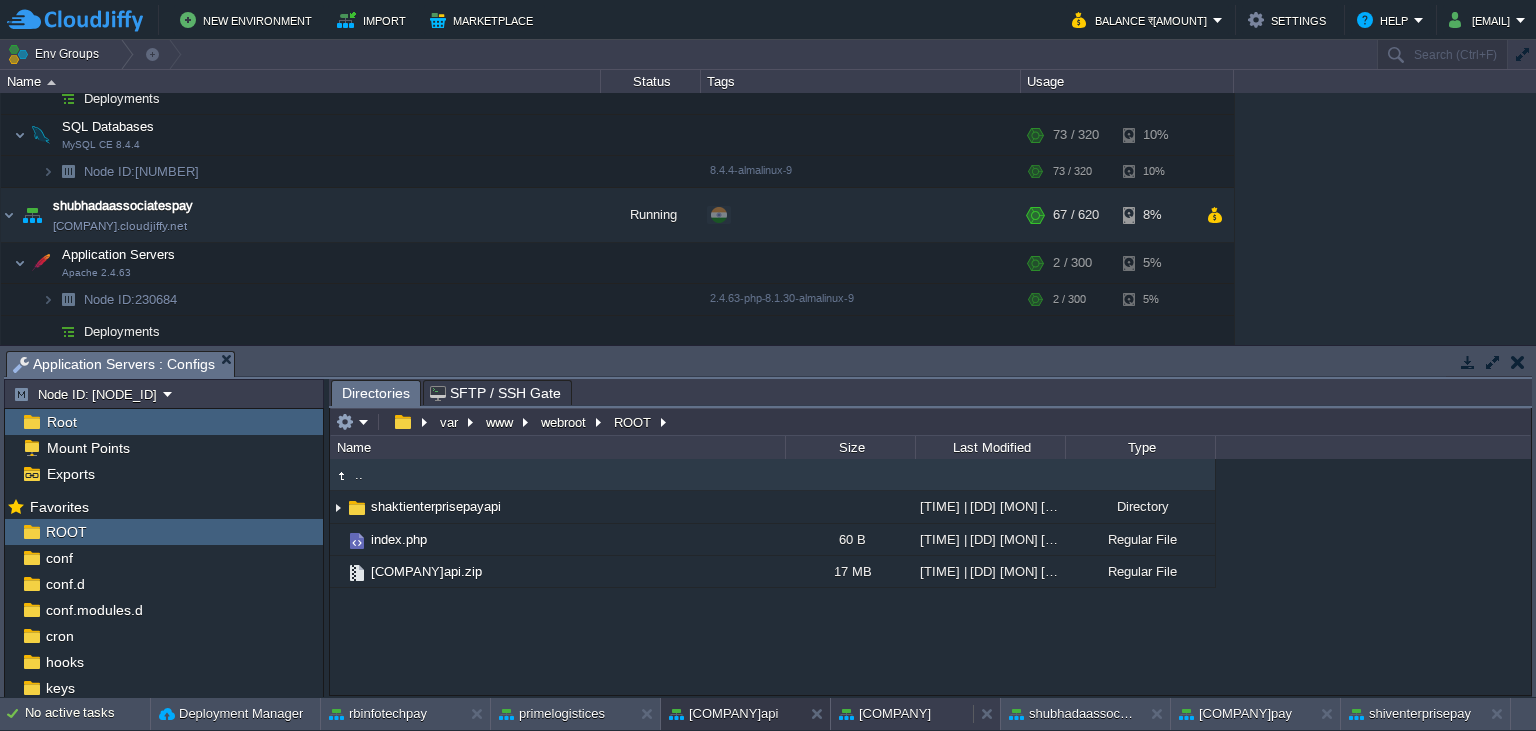 click on "[COMPANY]" at bounding box center [885, 714] 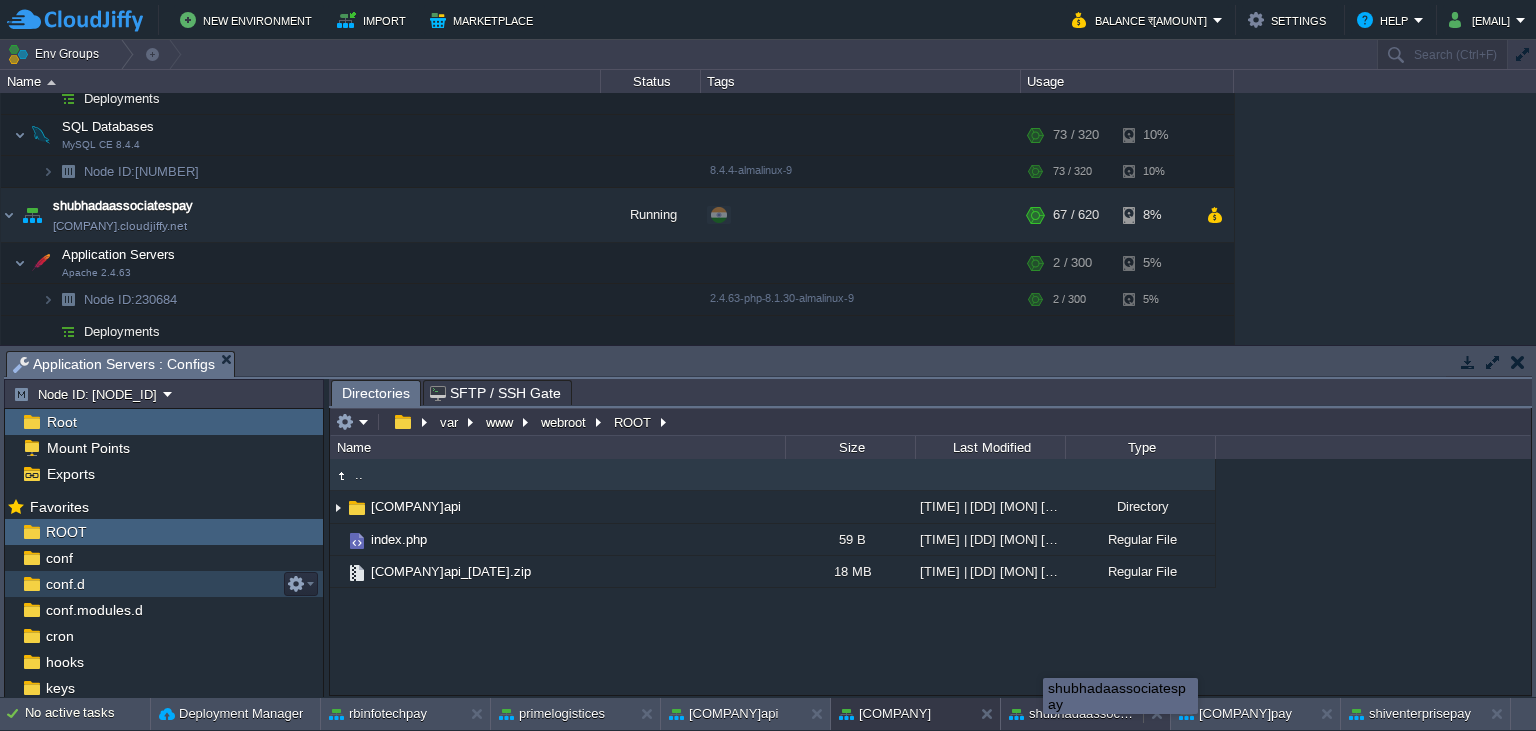 click on "shubhadaassociatespay" at bounding box center [1072, 714] 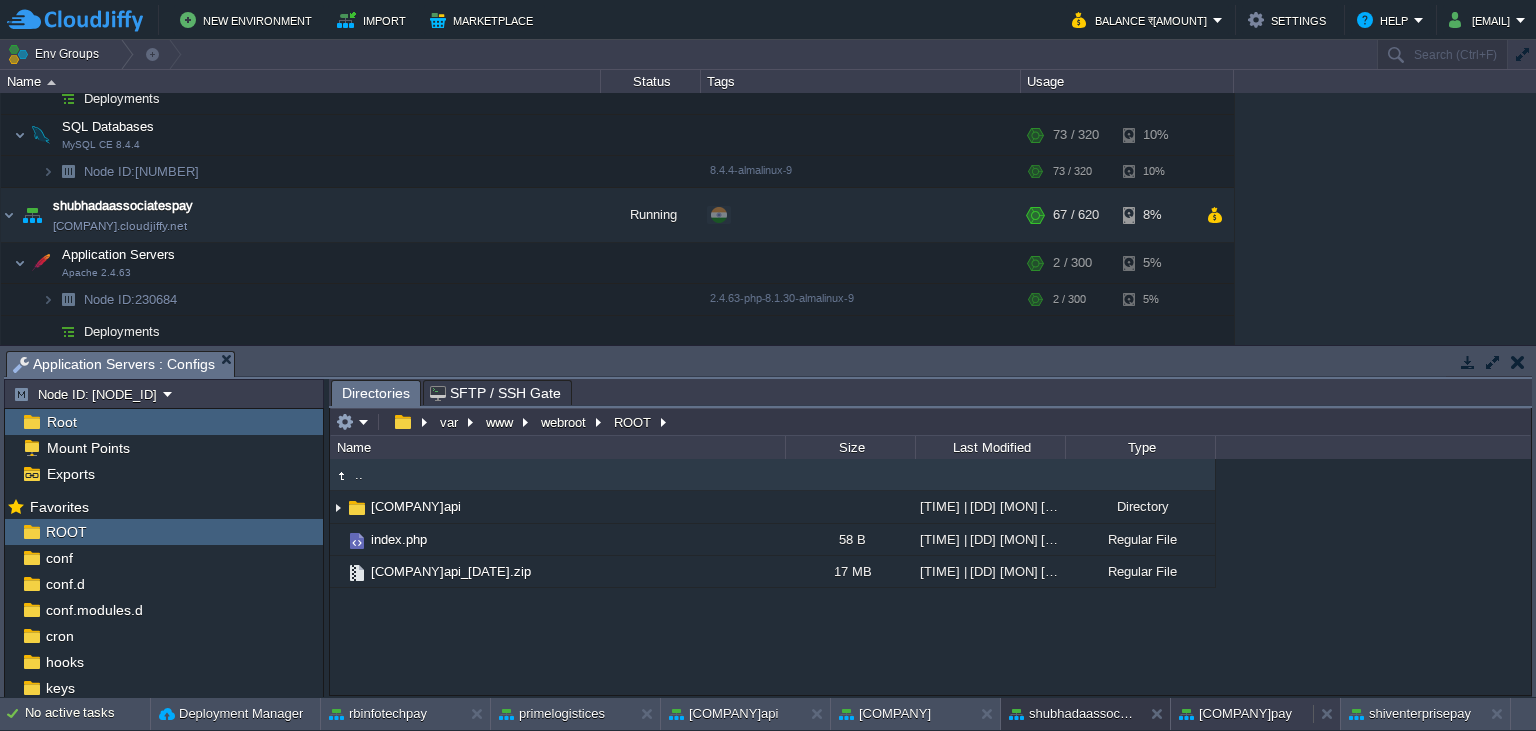 click on "[COMPANY]pay" at bounding box center (1235, 714) 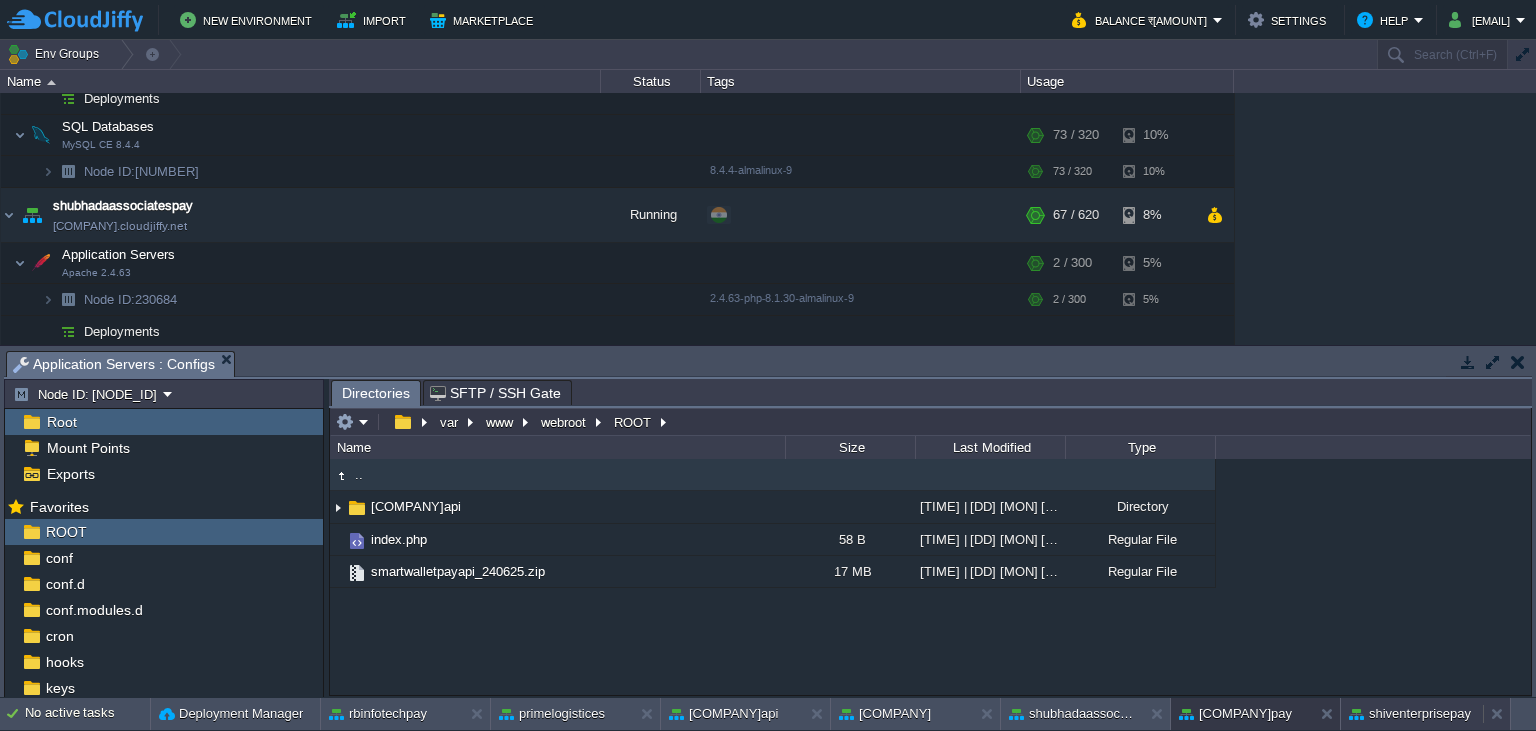 click on "shiventerprisepay" at bounding box center (1410, 714) 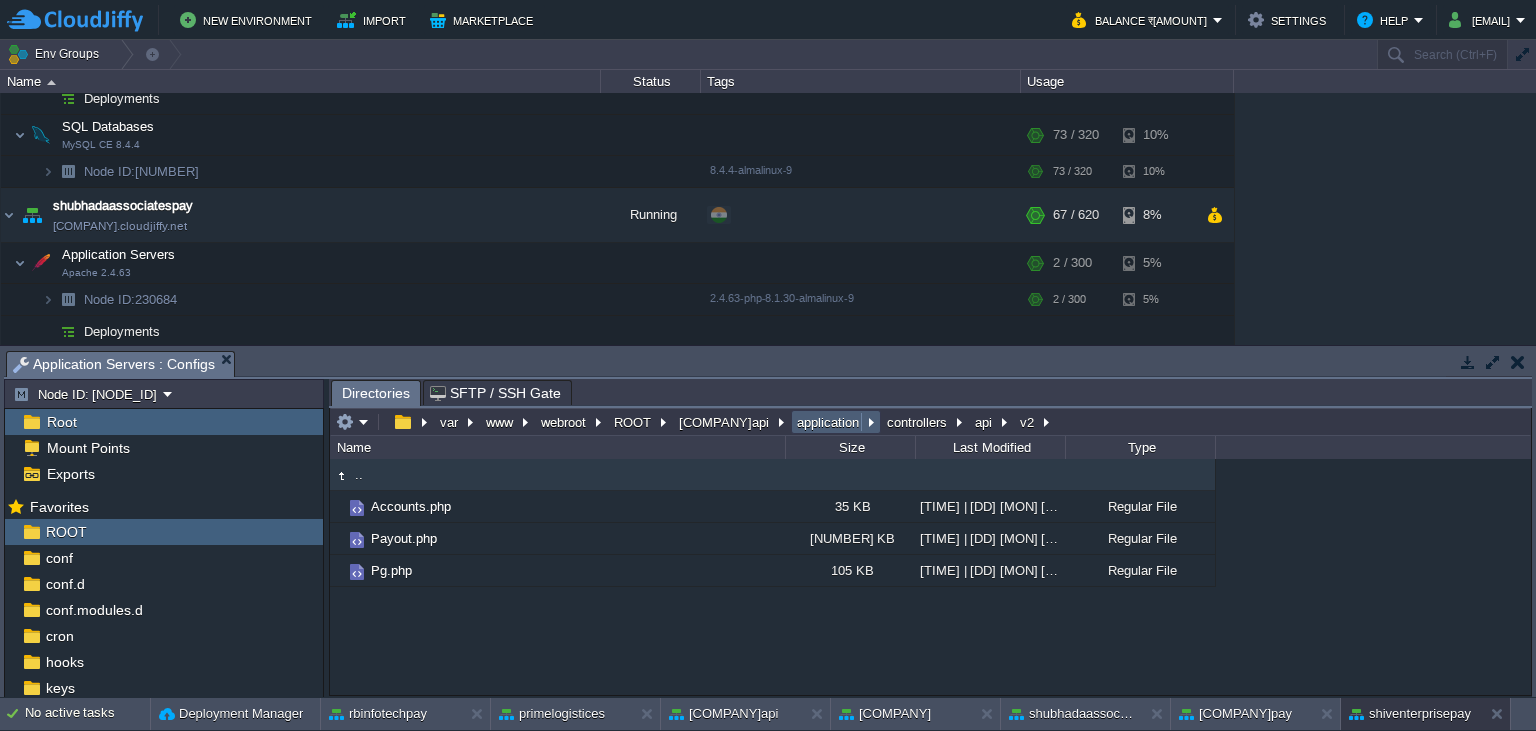click on "application" at bounding box center (829, 422) 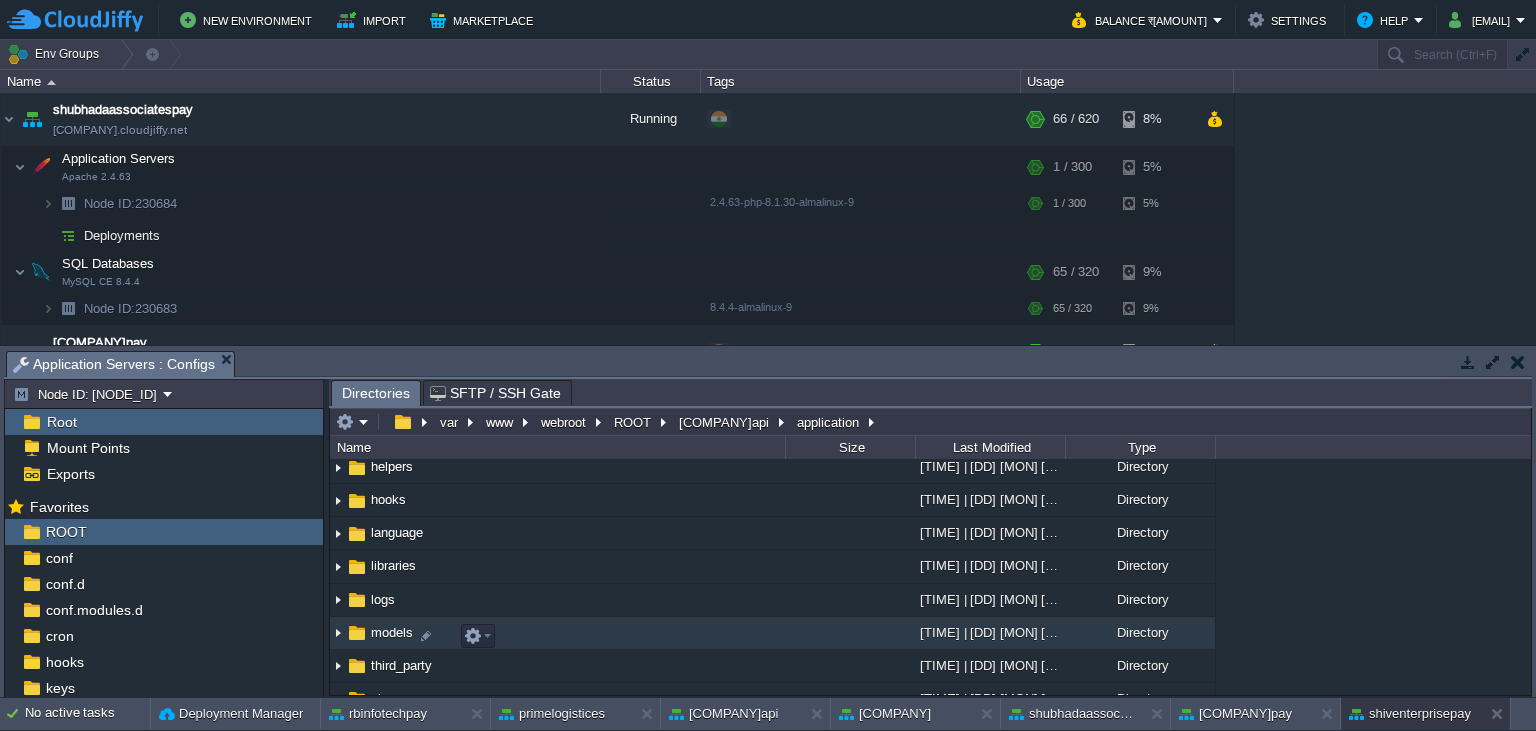 scroll, scrollTop: 182, scrollLeft: 0, axis: vertical 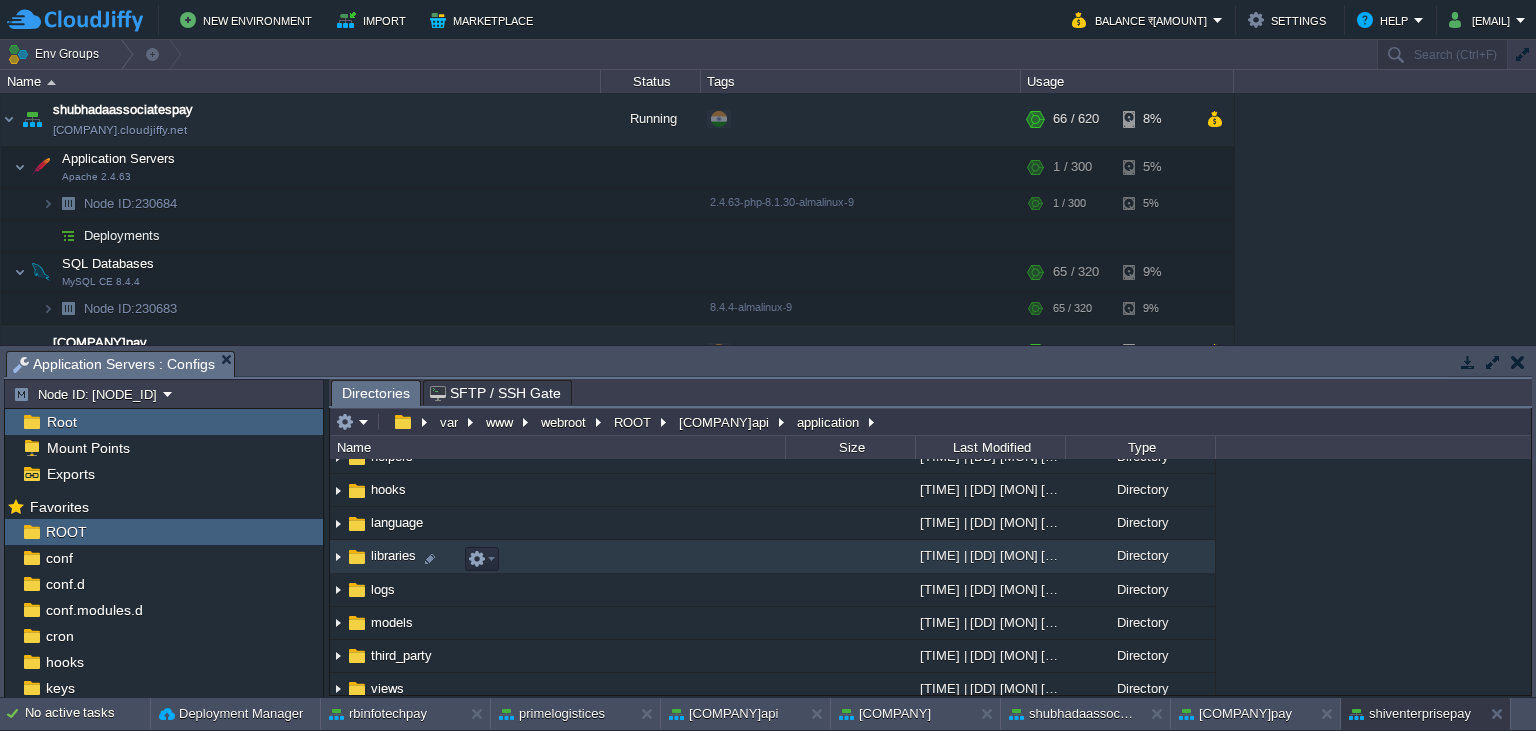 click on "libraries" at bounding box center (393, 555) 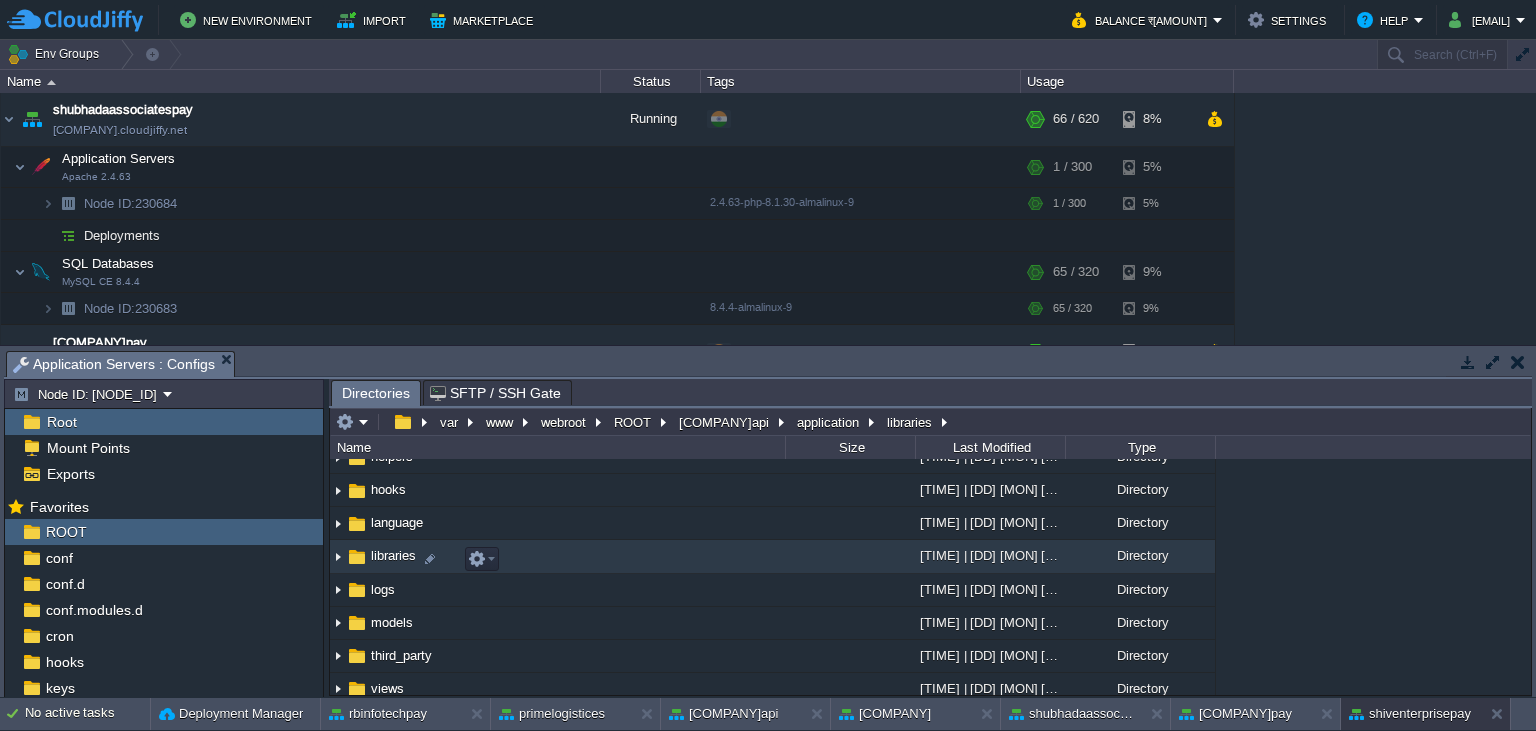 click on "libraries" at bounding box center [393, 555] 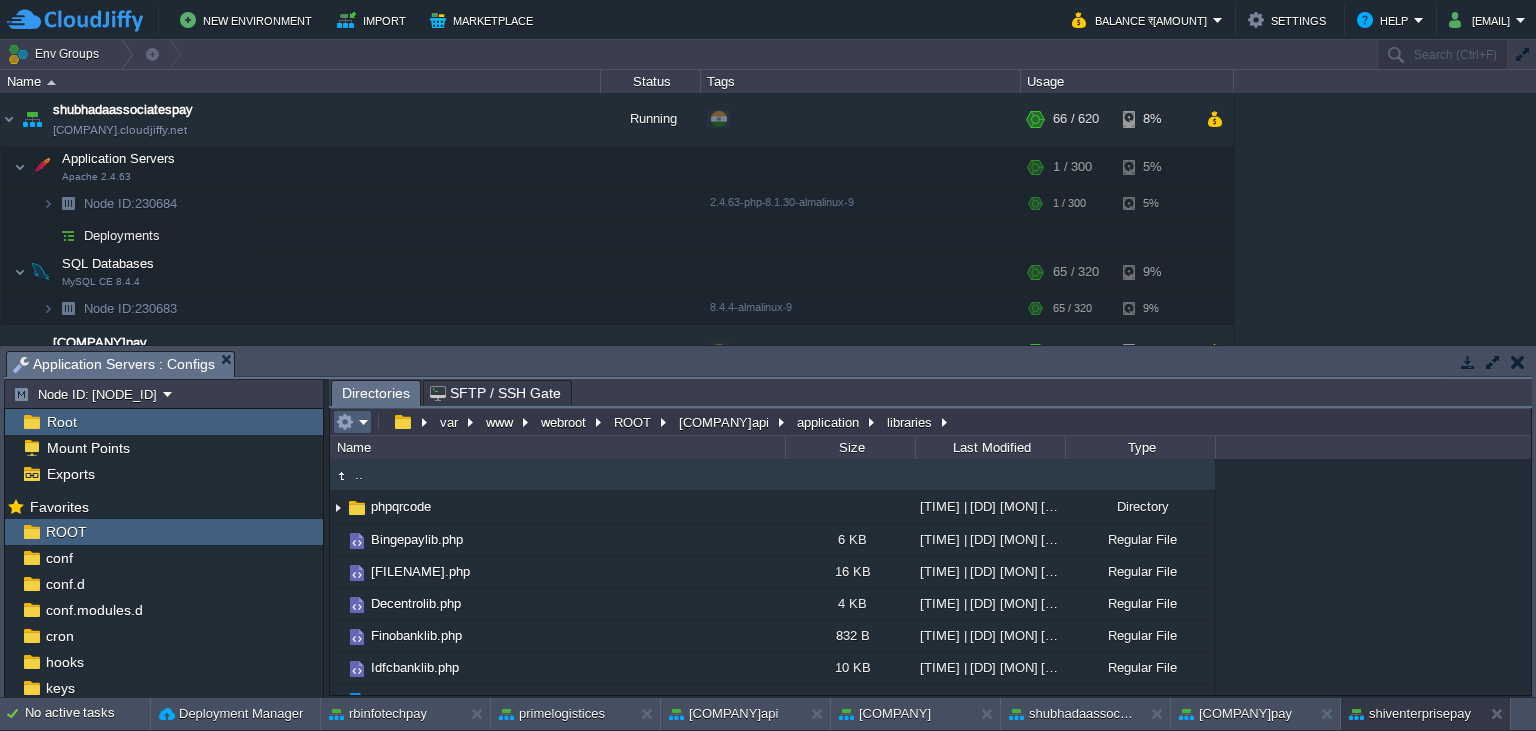 click at bounding box center [352, 422] 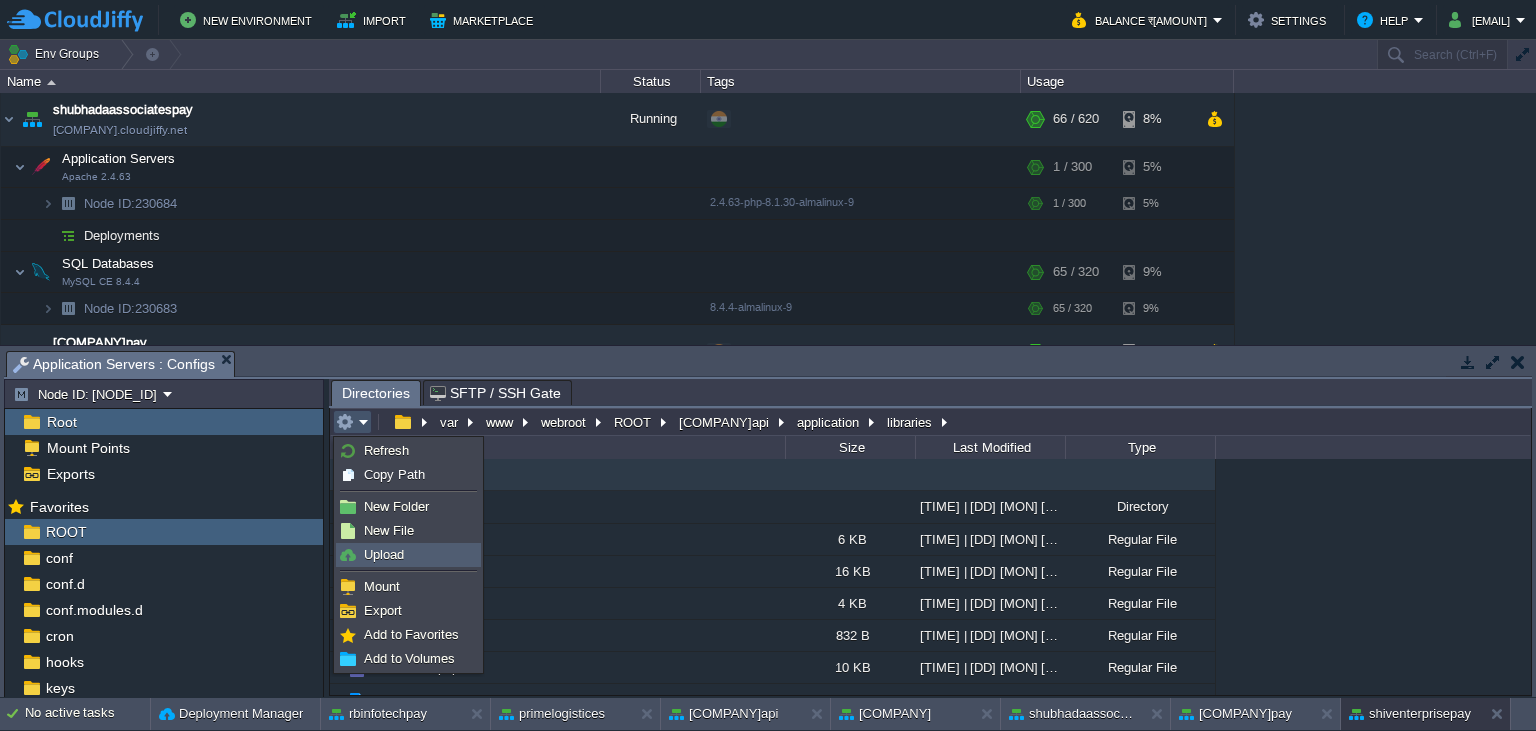 click on "Upload" at bounding box center [384, 554] 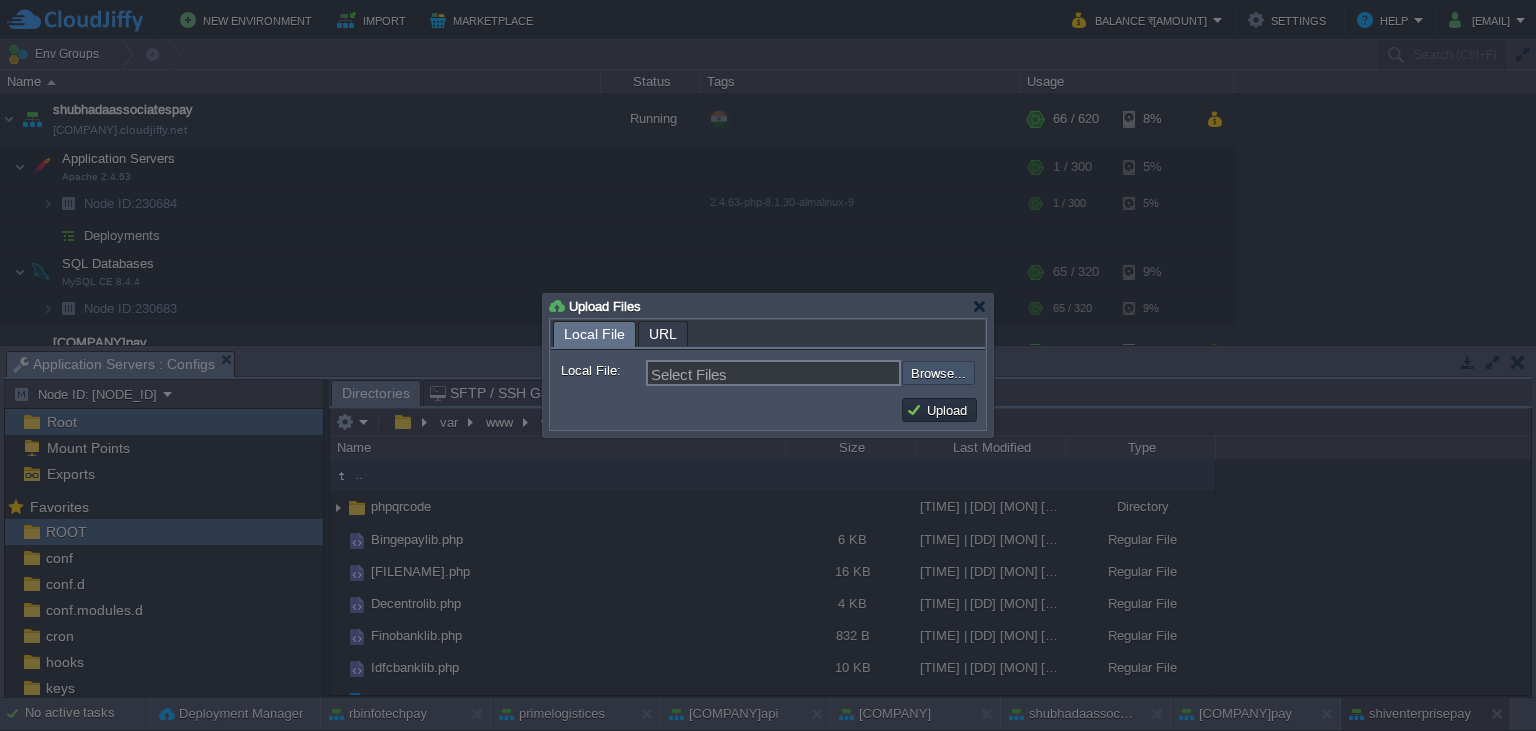 click at bounding box center [848, 373] 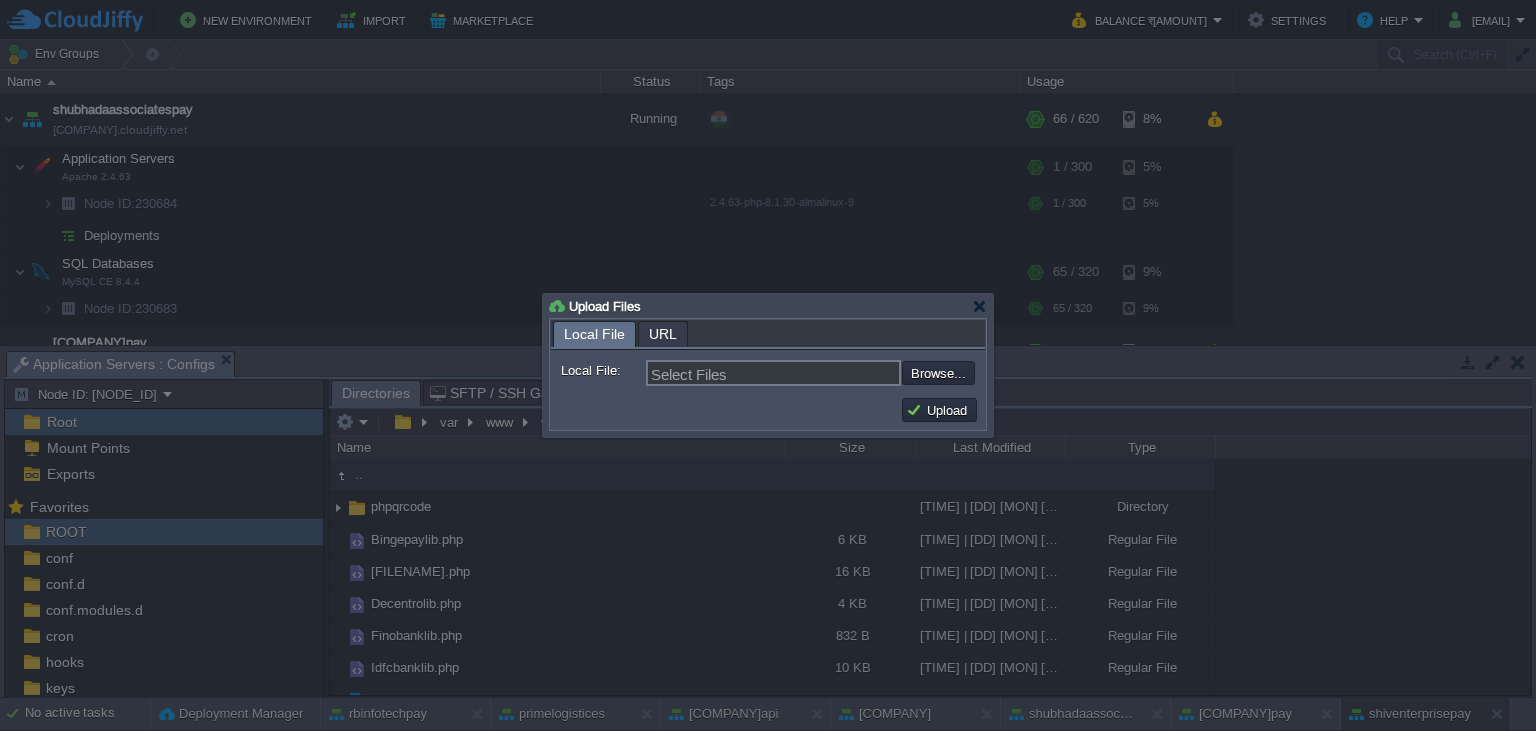 type on "C:\fakepath\[FILENAME].php" 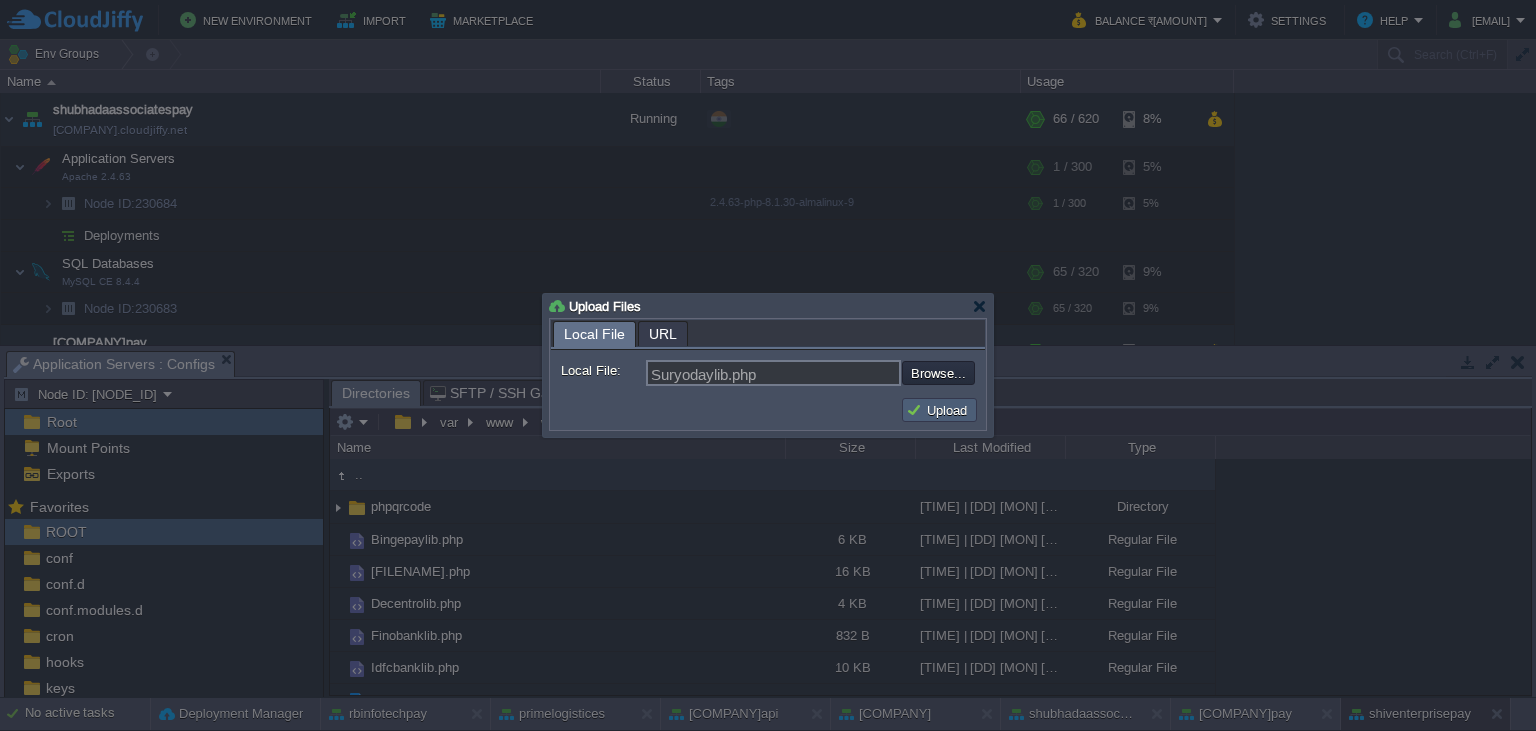 click on "Upload" at bounding box center (939, 410) 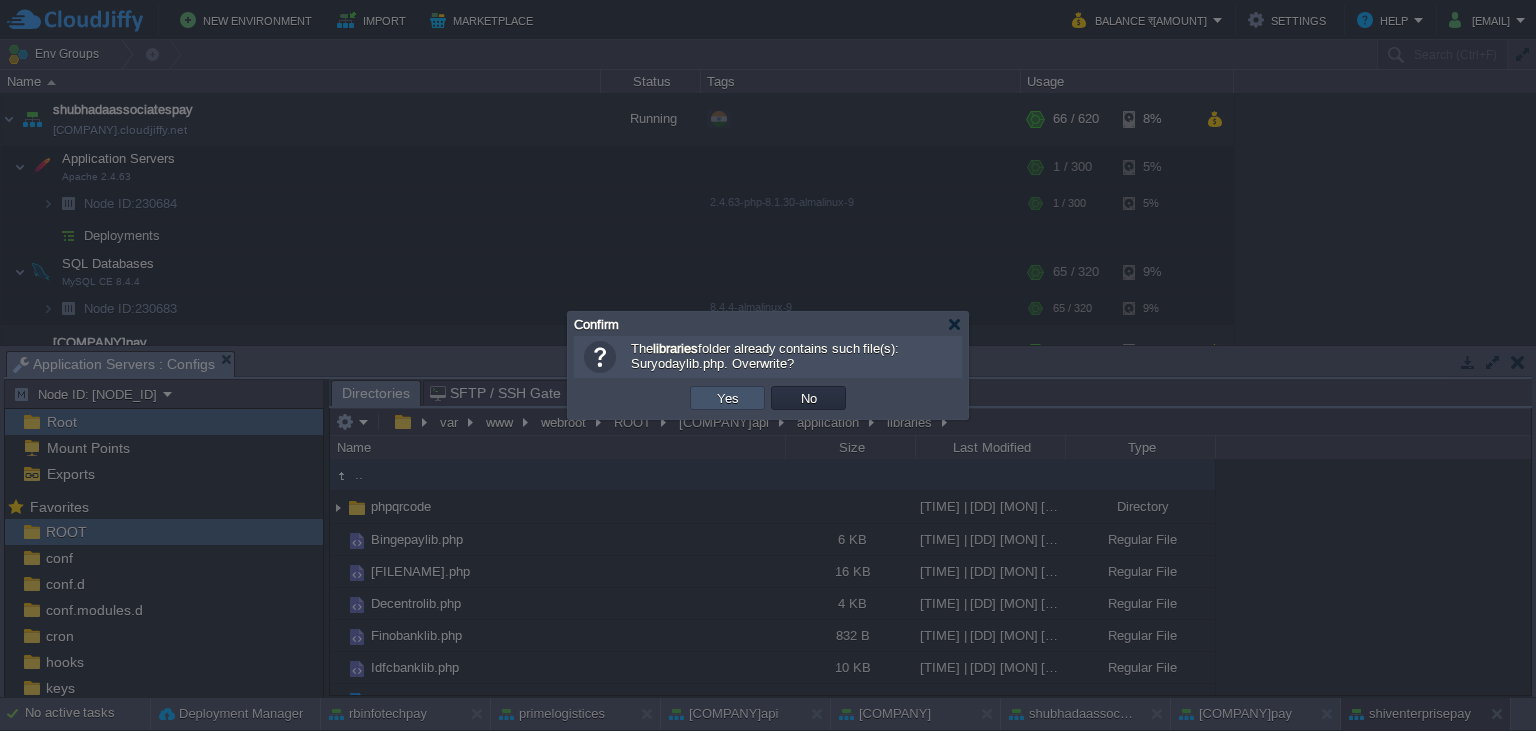 click on "Yes" at bounding box center (728, 398) 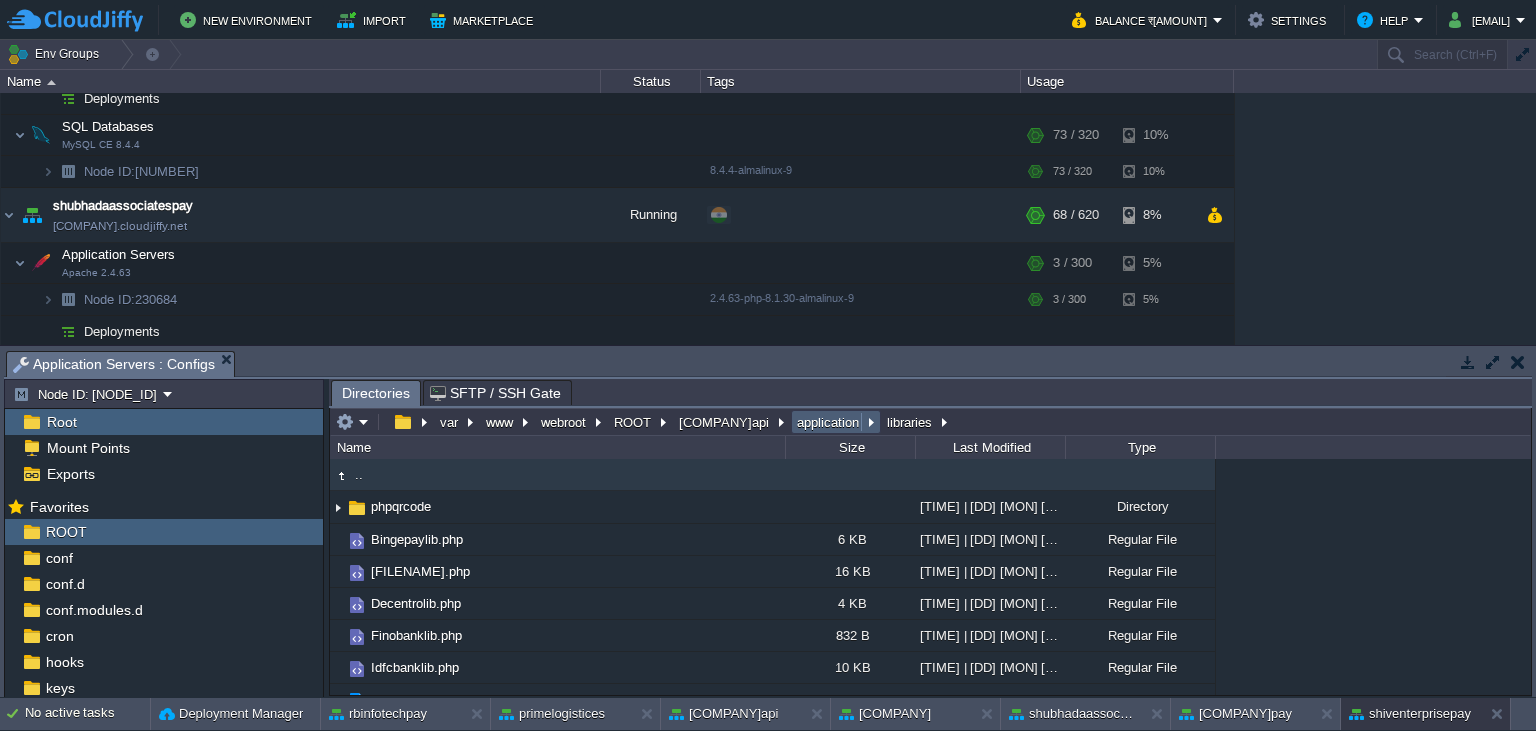 click on "application" at bounding box center [829, 422] 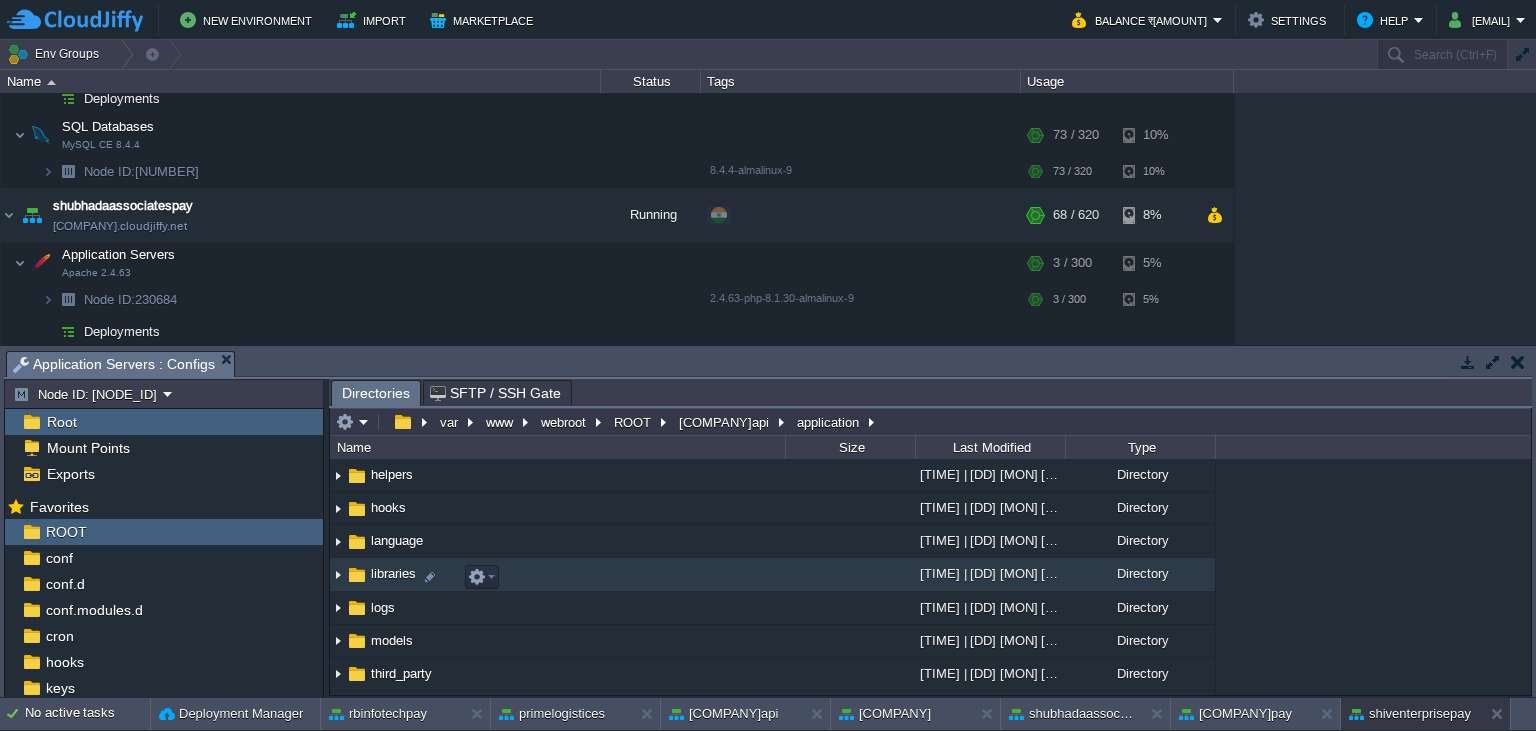 scroll, scrollTop: 182, scrollLeft: 0, axis: vertical 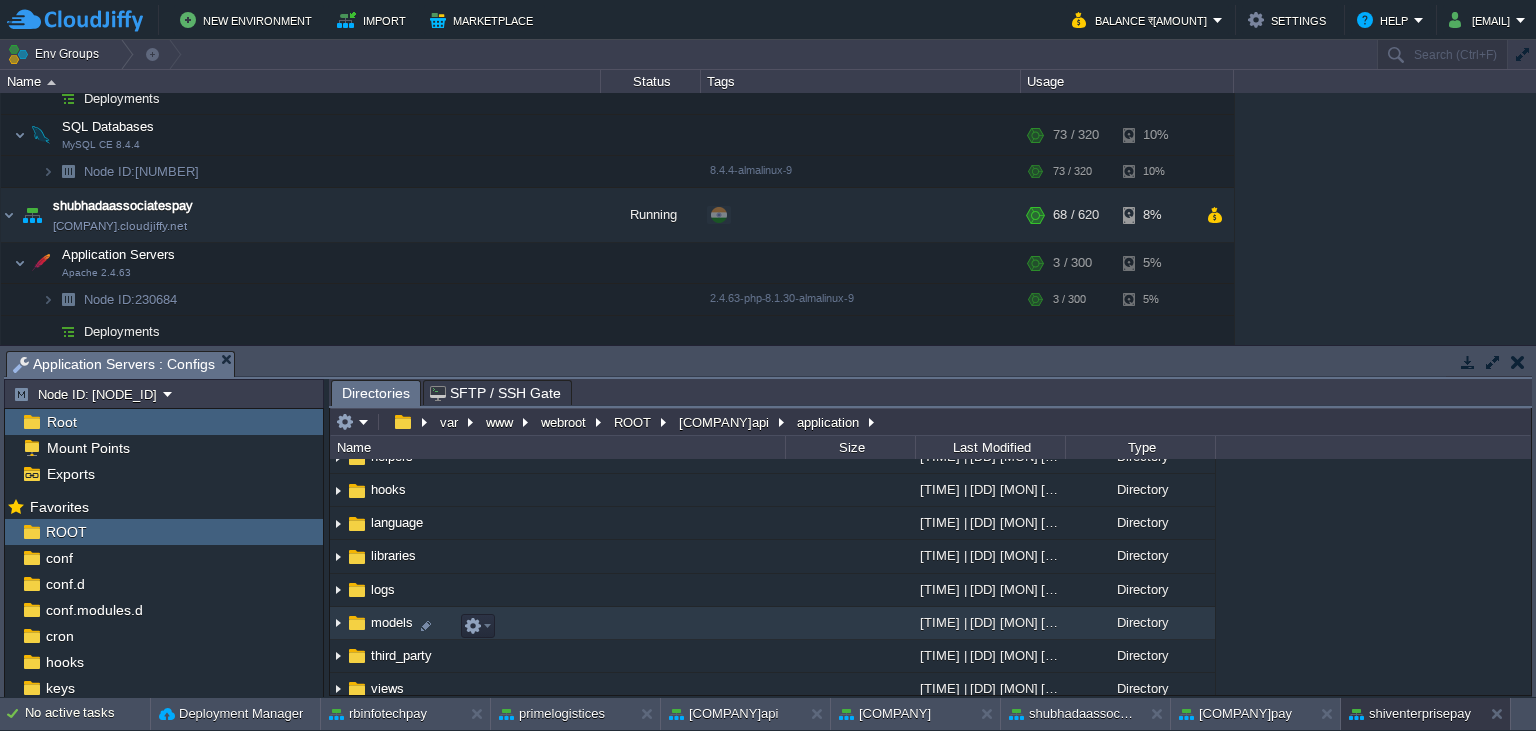 click on "models" at bounding box center (557, 623) 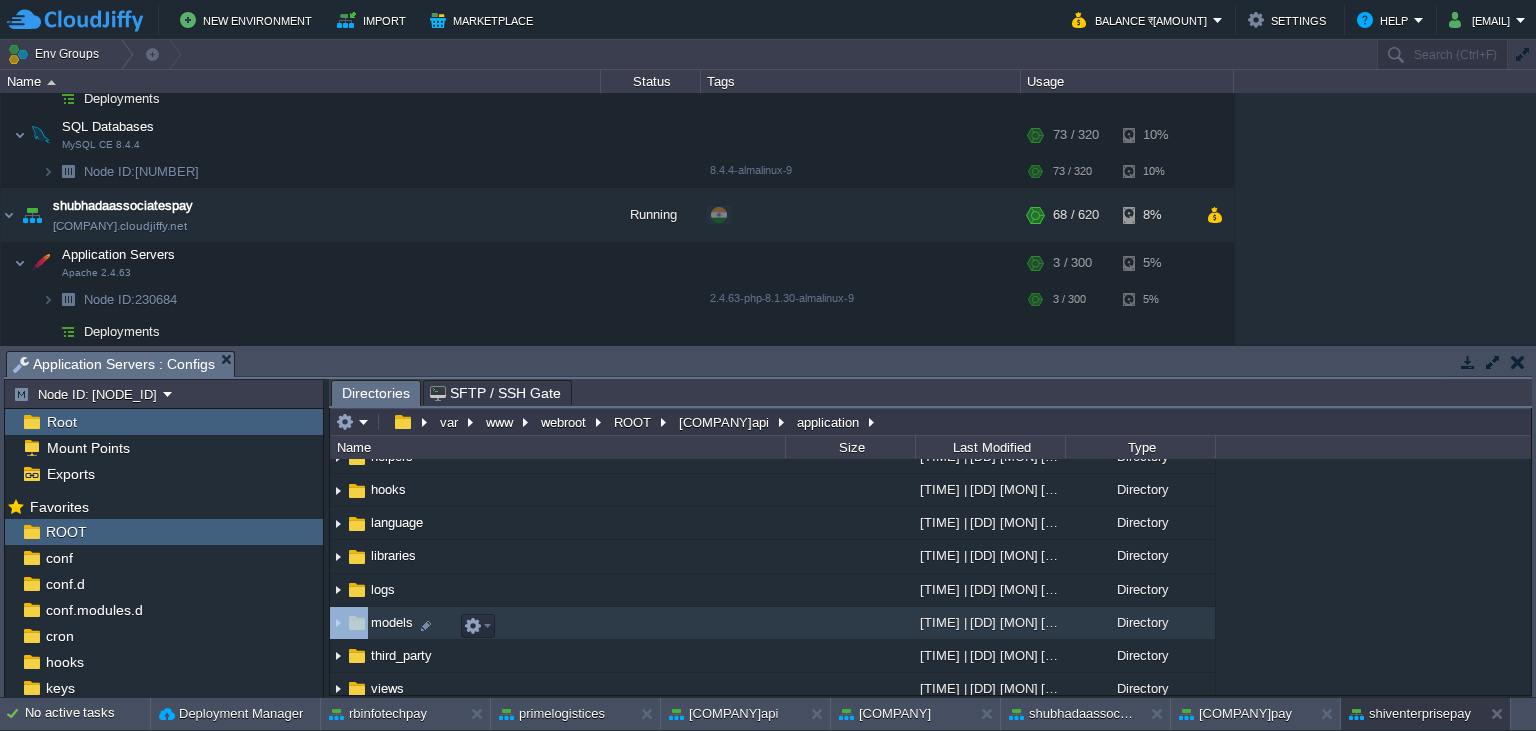 click on "models" at bounding box center (557, 623) 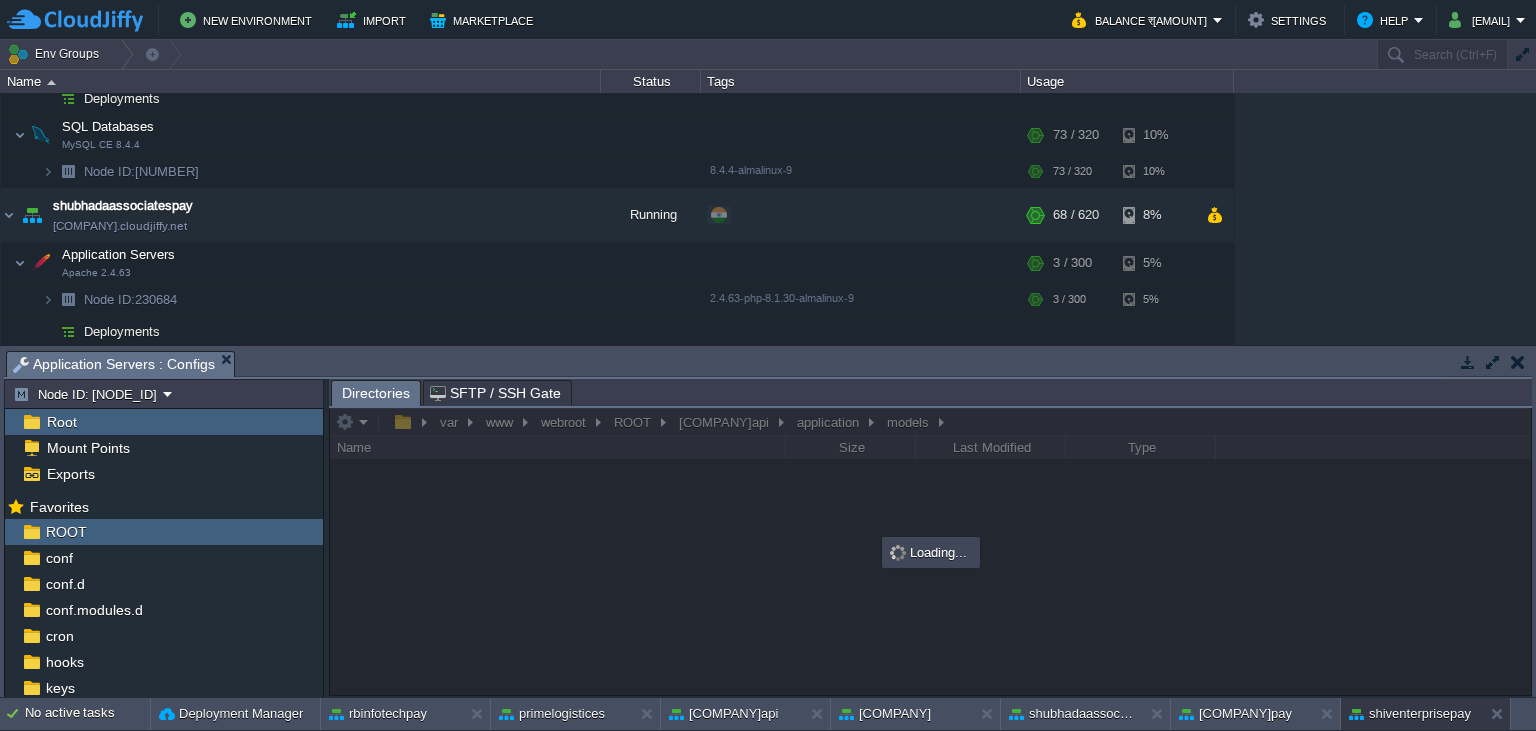 scroll, scrollTop: 0, scrollLeft: 0, axis: both 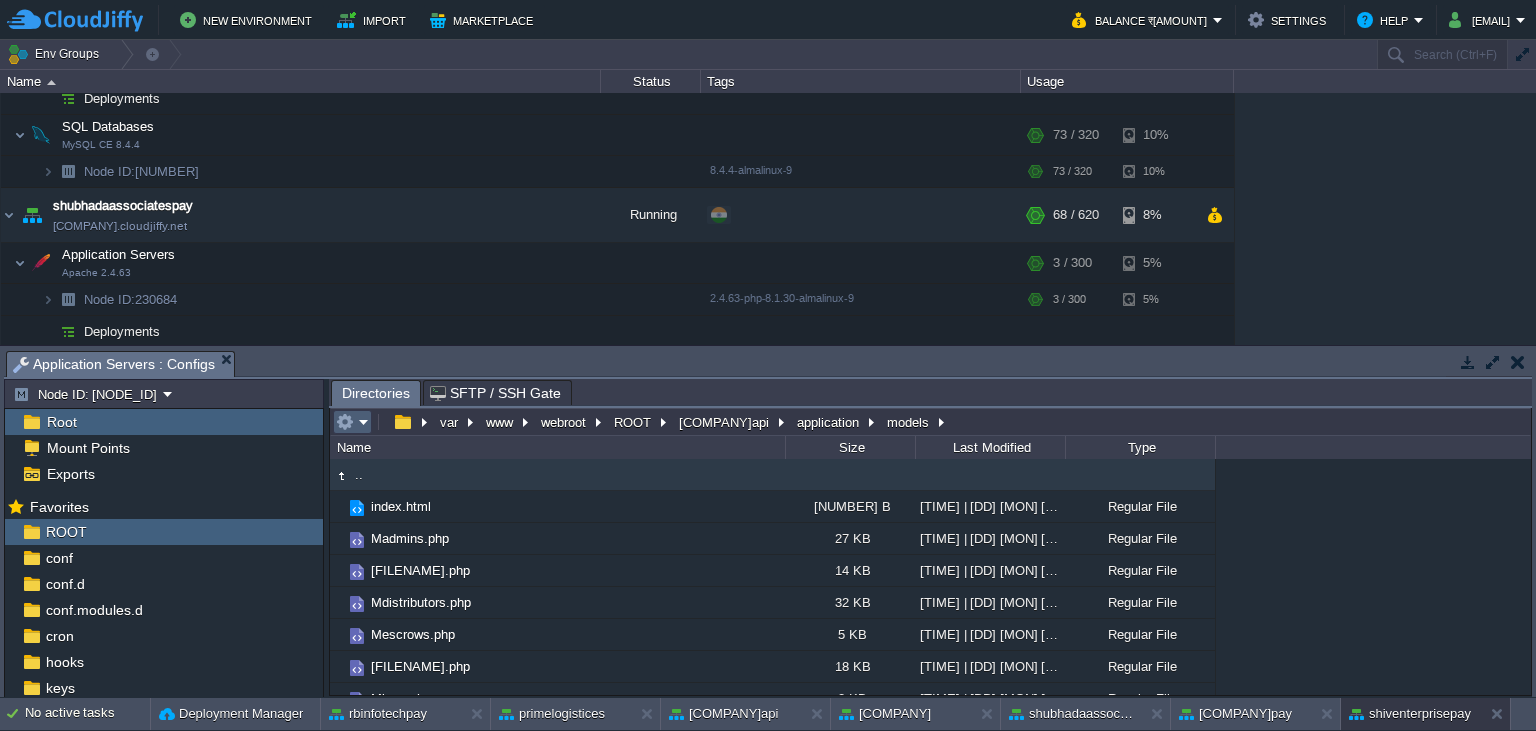 click at bounding box center (352, 422) 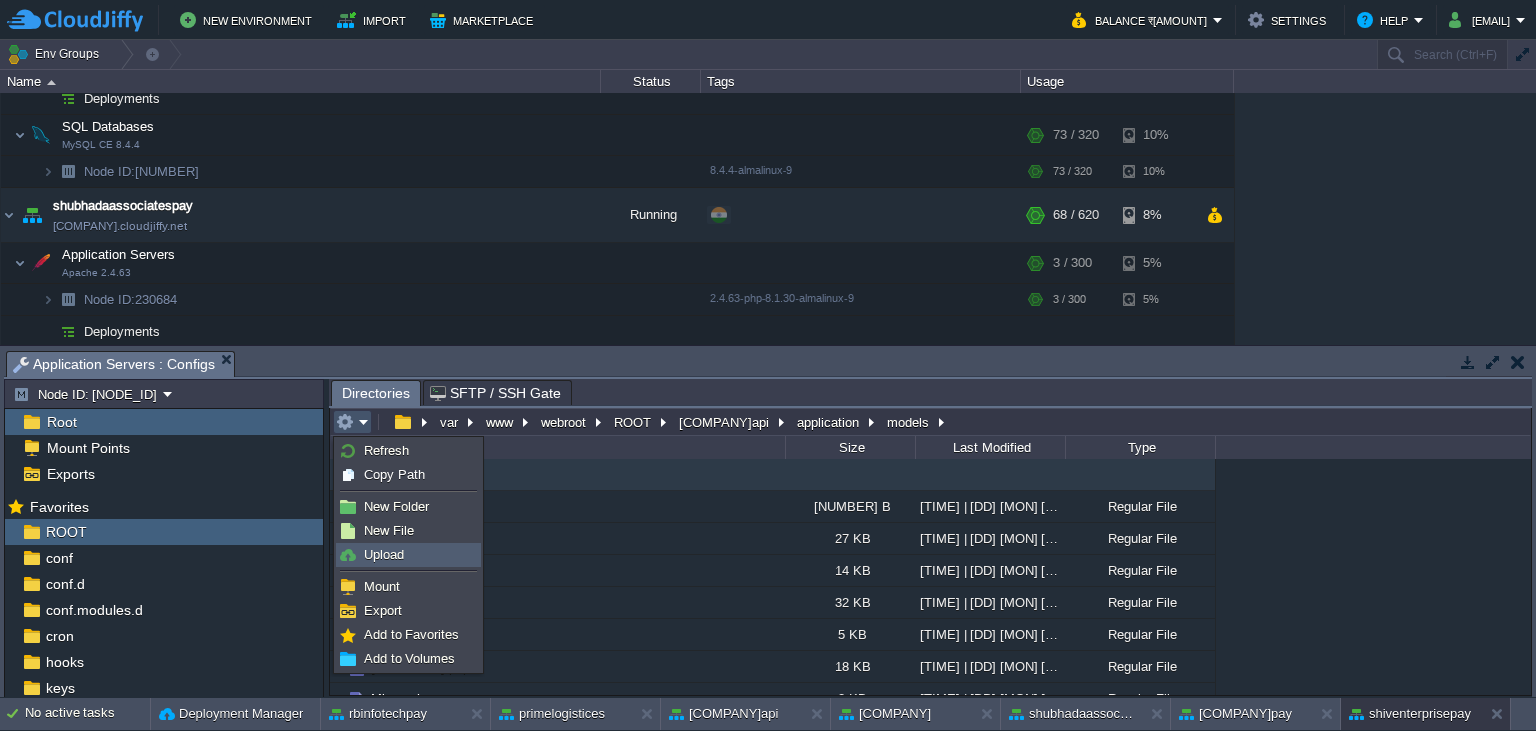 click on "Upload" at bounding box center [384, 554] 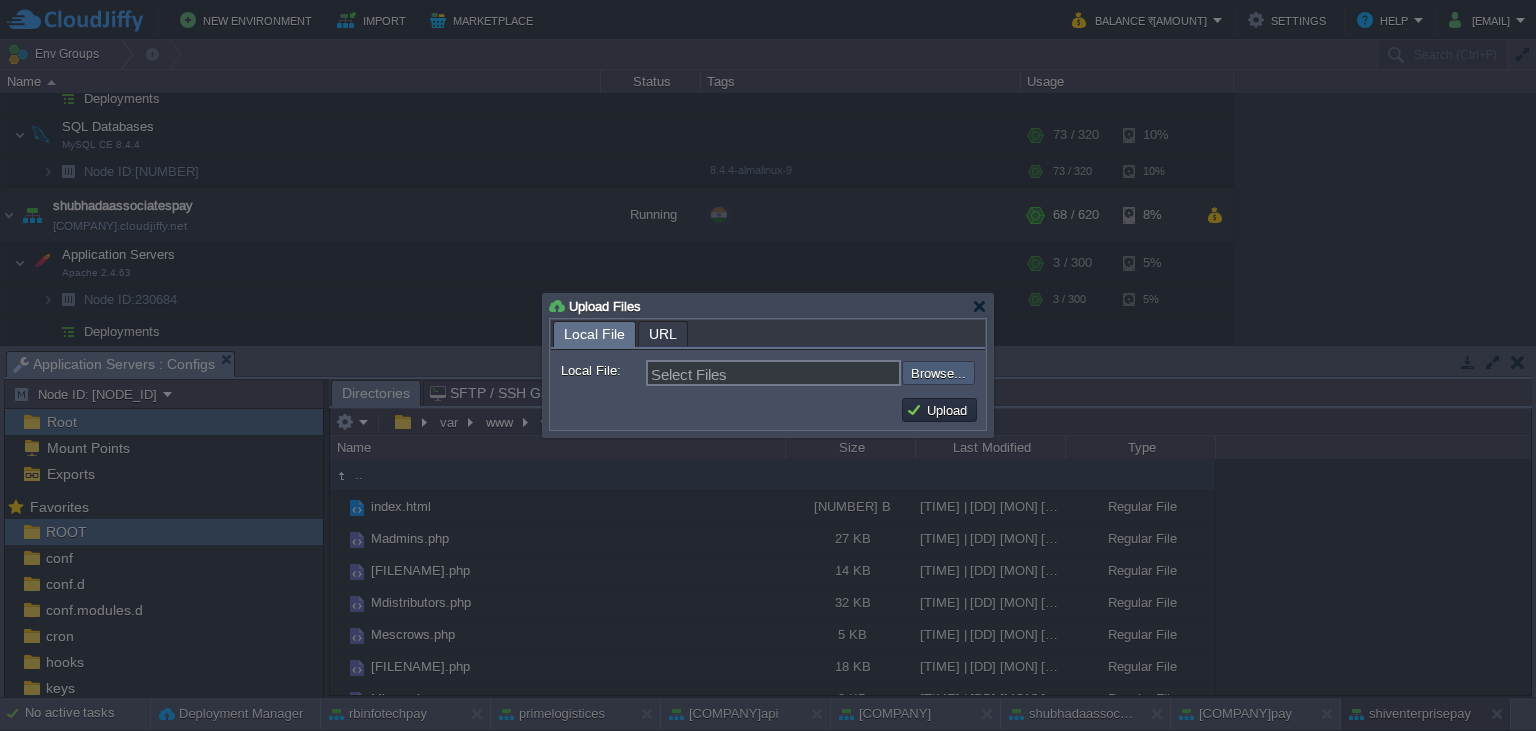 click at bounding box center (848, 373) 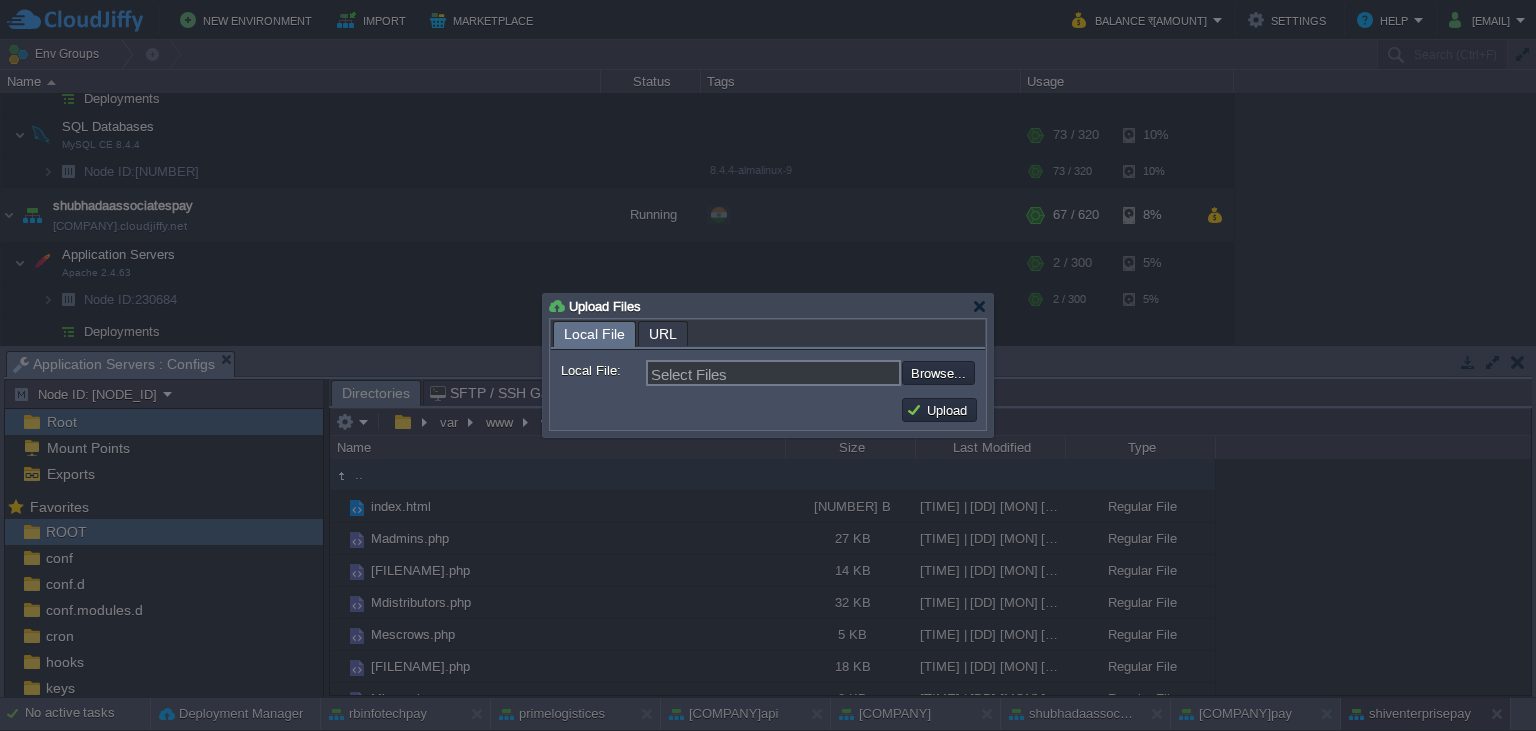 type on "C:\fakepath\[FILENAME].php" 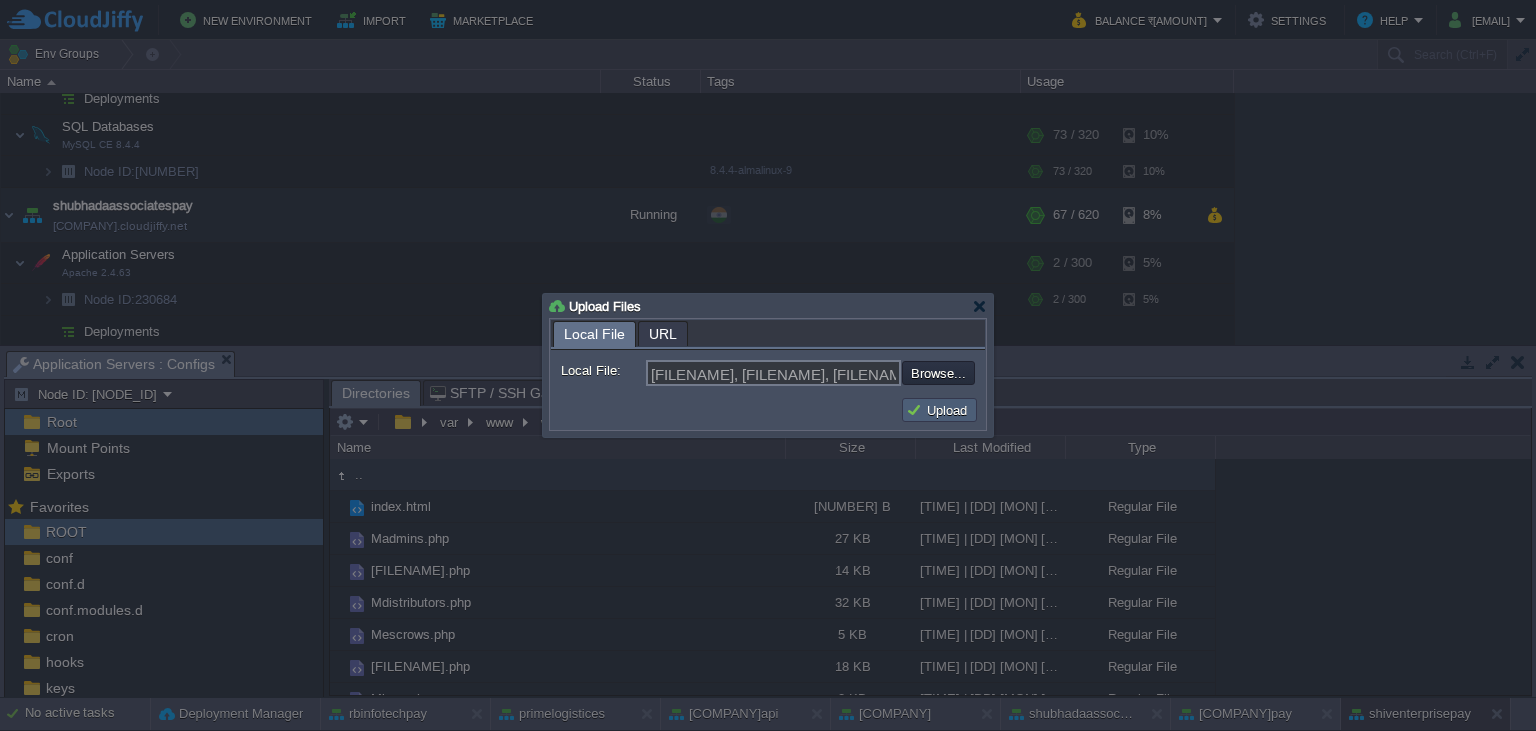 click on "Upload" at bounding box center (939, 410) 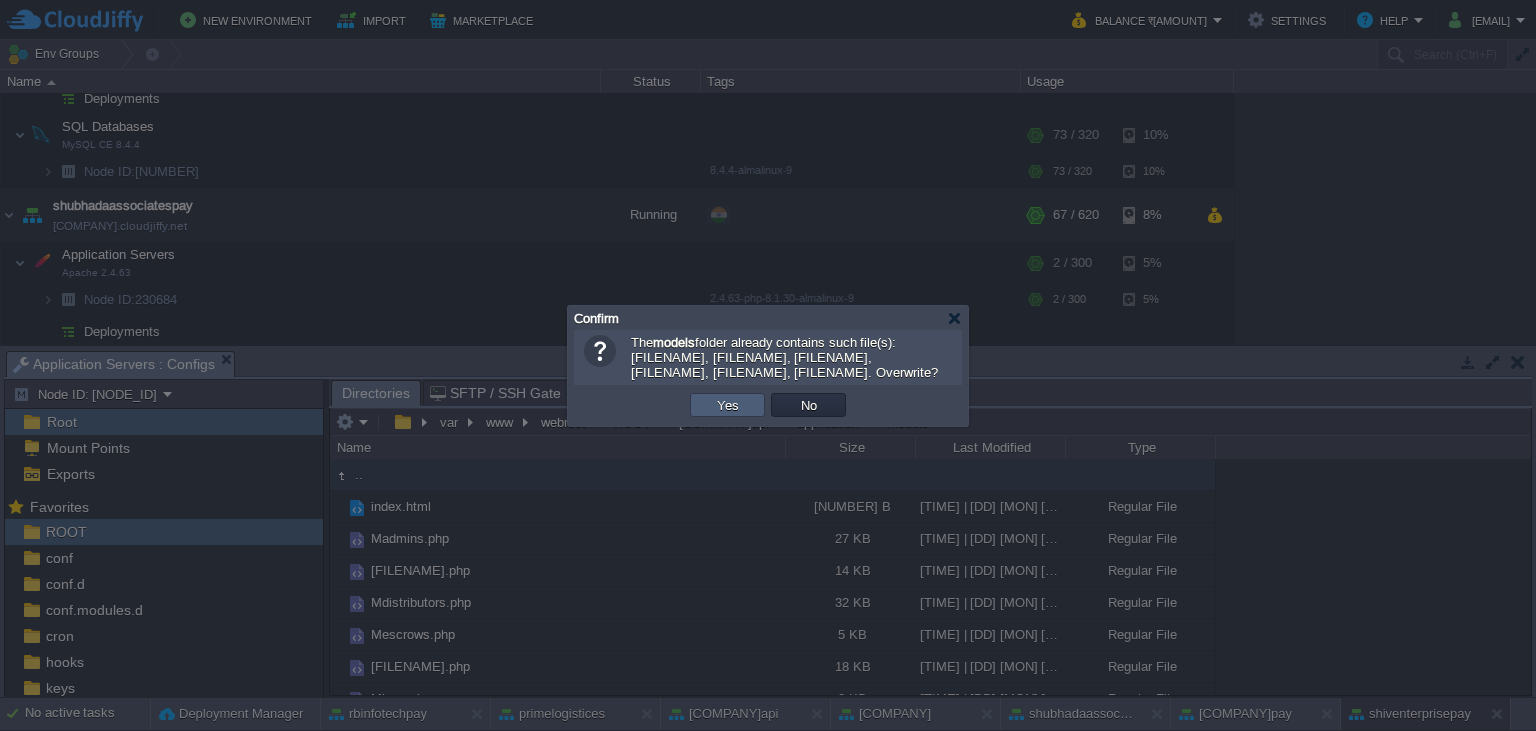 click on "Yes" at bounding box center [728, 405] 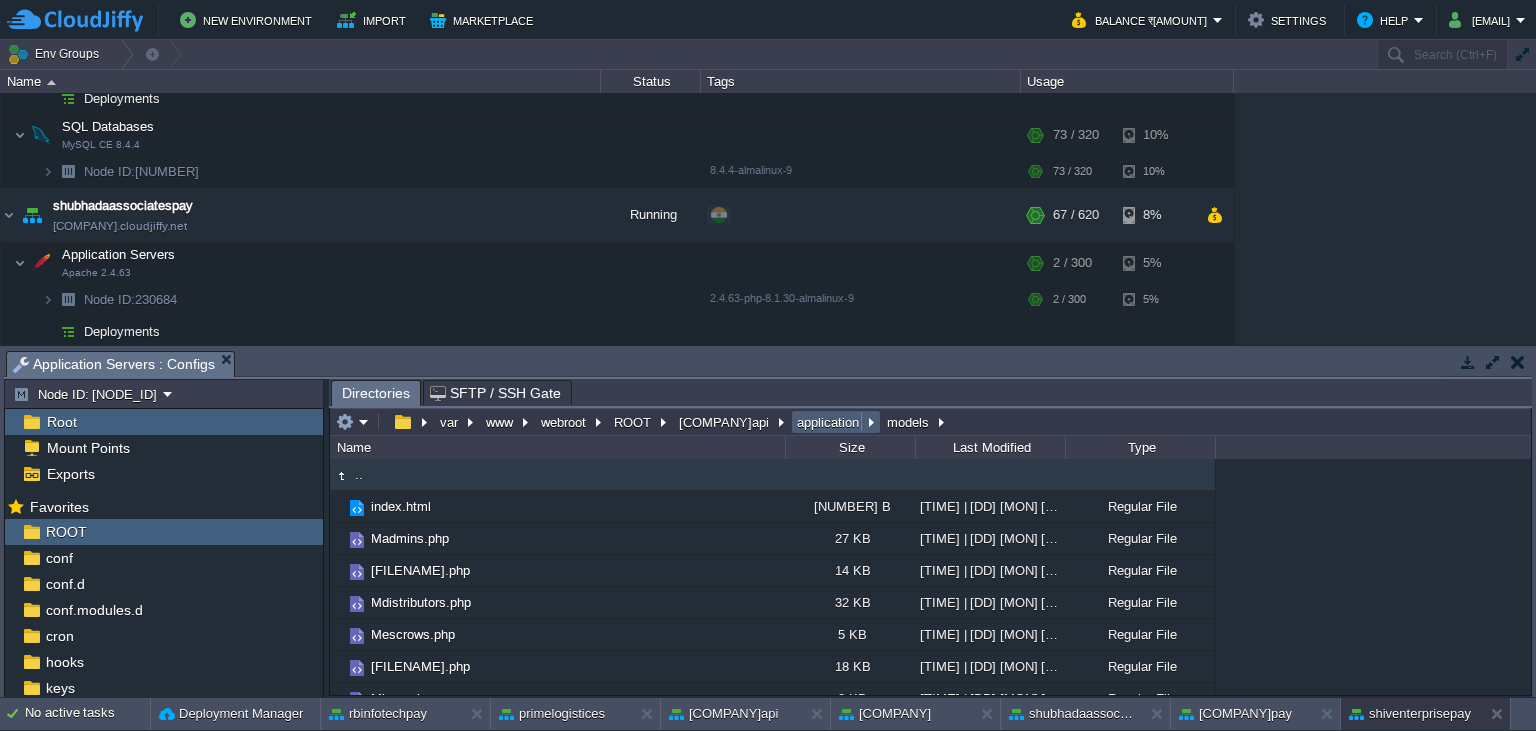 click on "application" at bounding box center [829, 422] 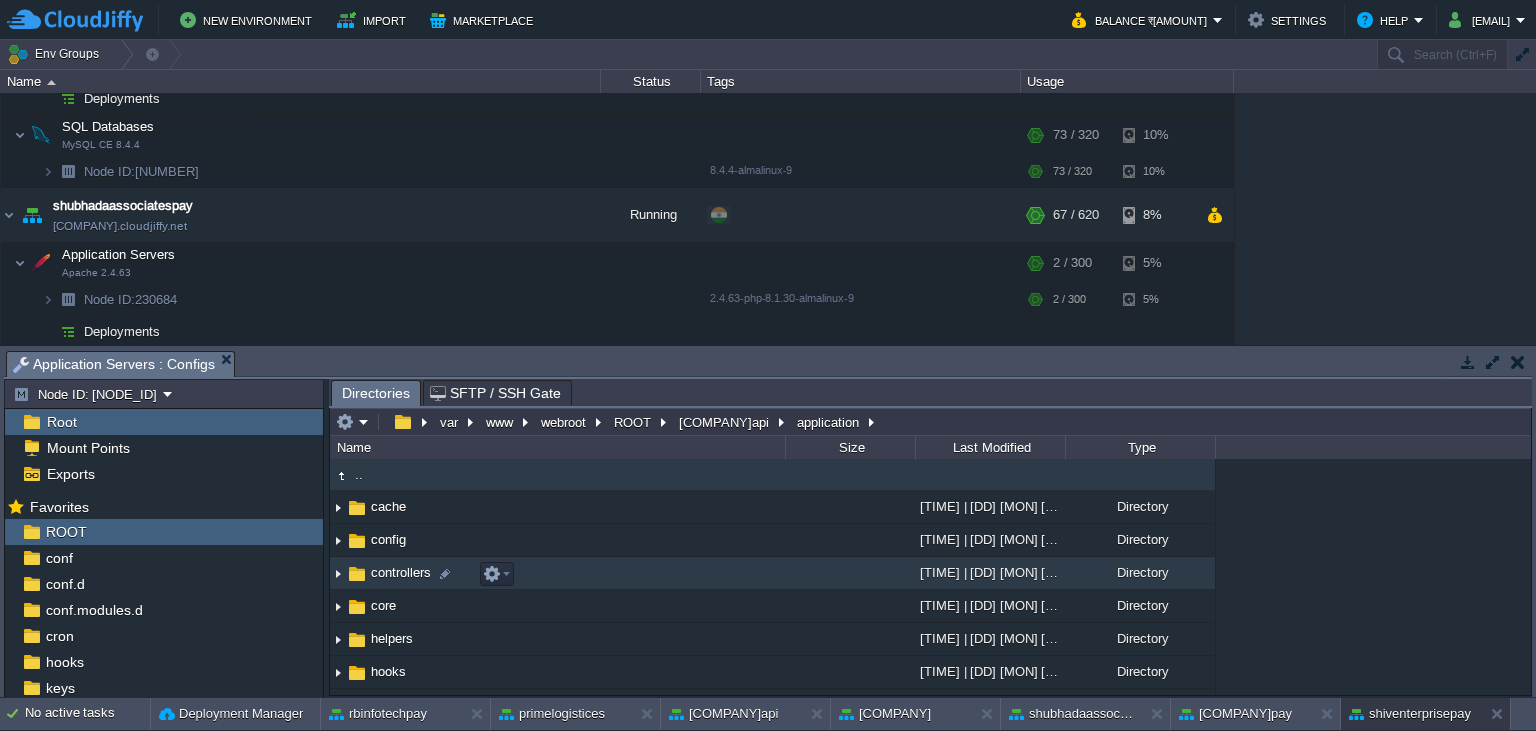 click on "controllers" at bounding box center [401, 572] 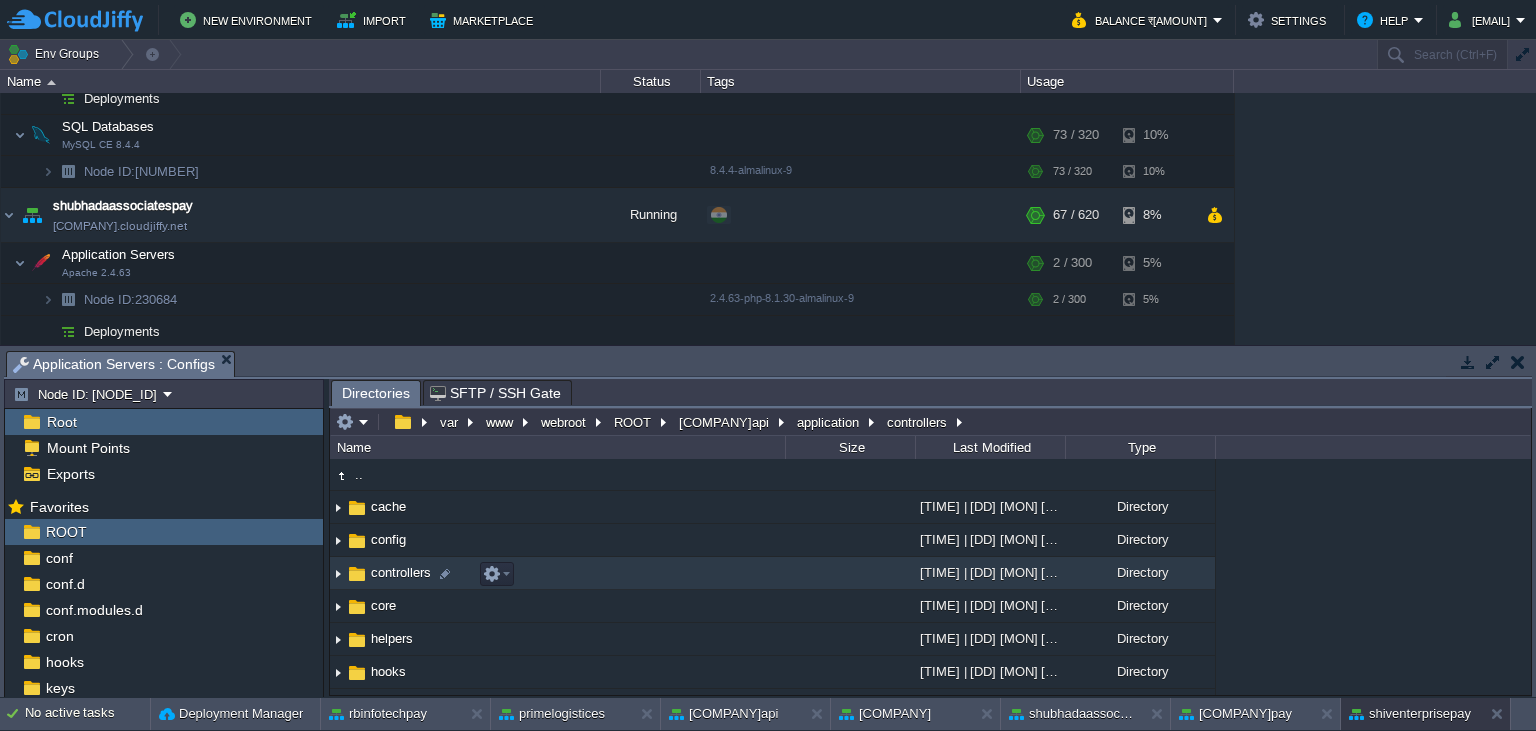 click on "controllers" at bounding box center (401, 572) 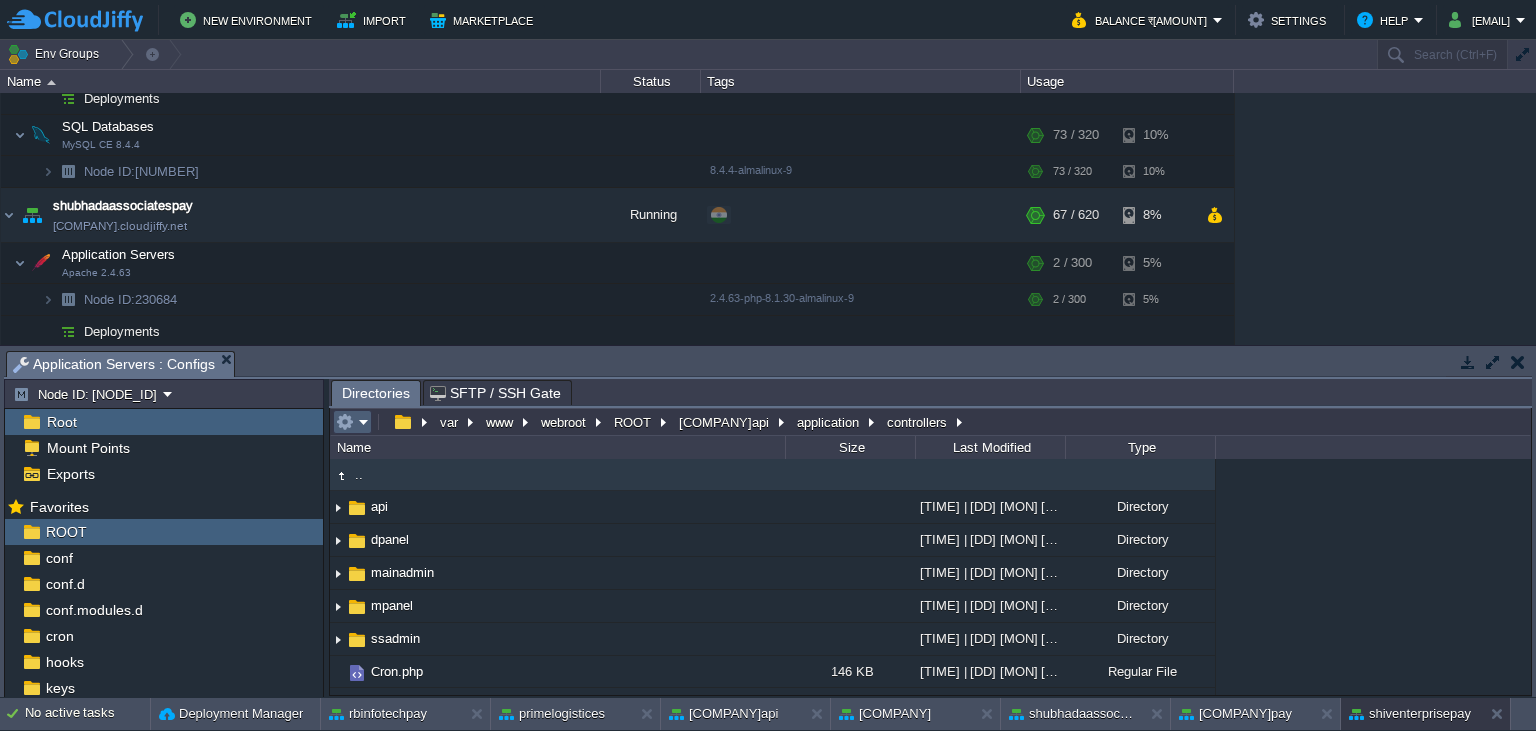 click at bounding box center [352, 422] 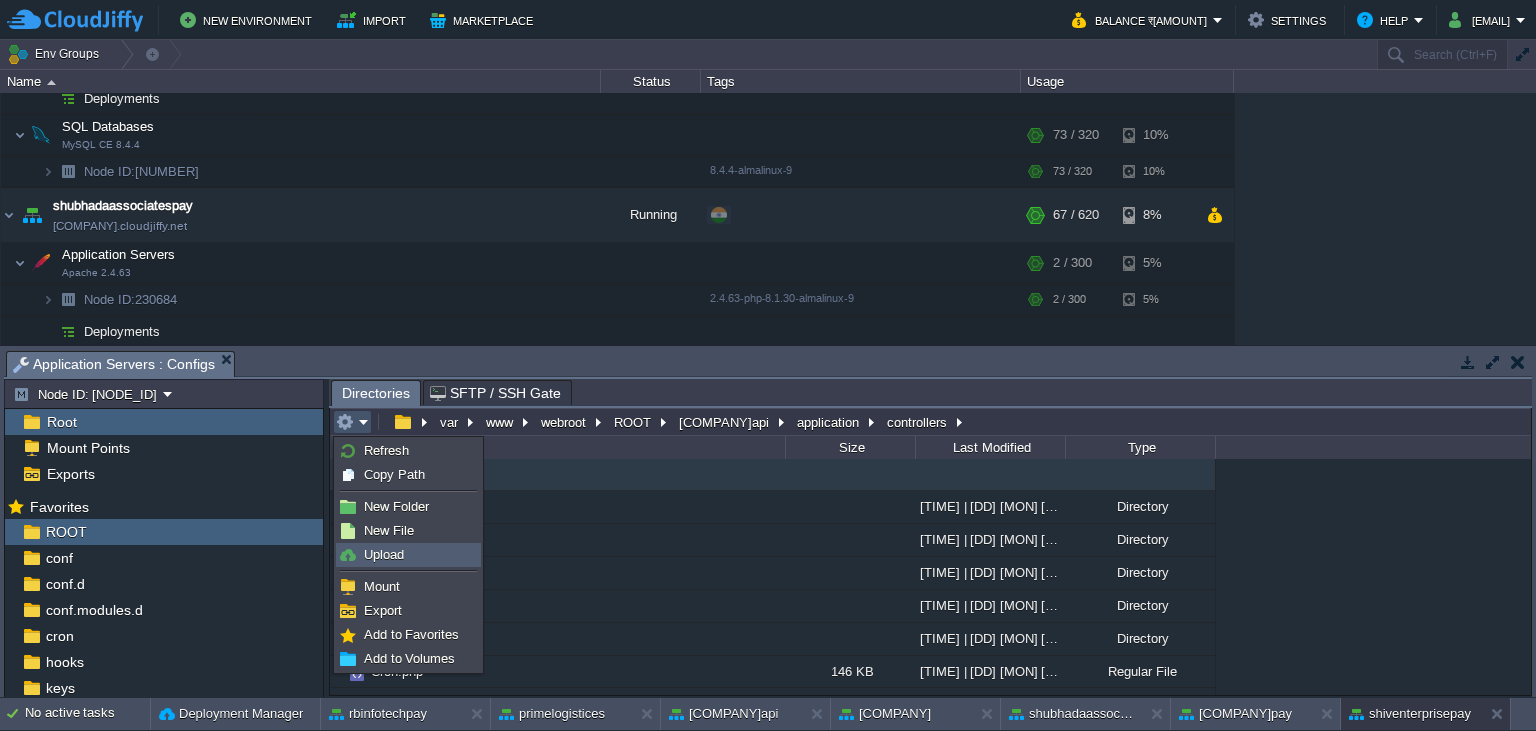 click on "Upload" at bounding box center [384, 554] 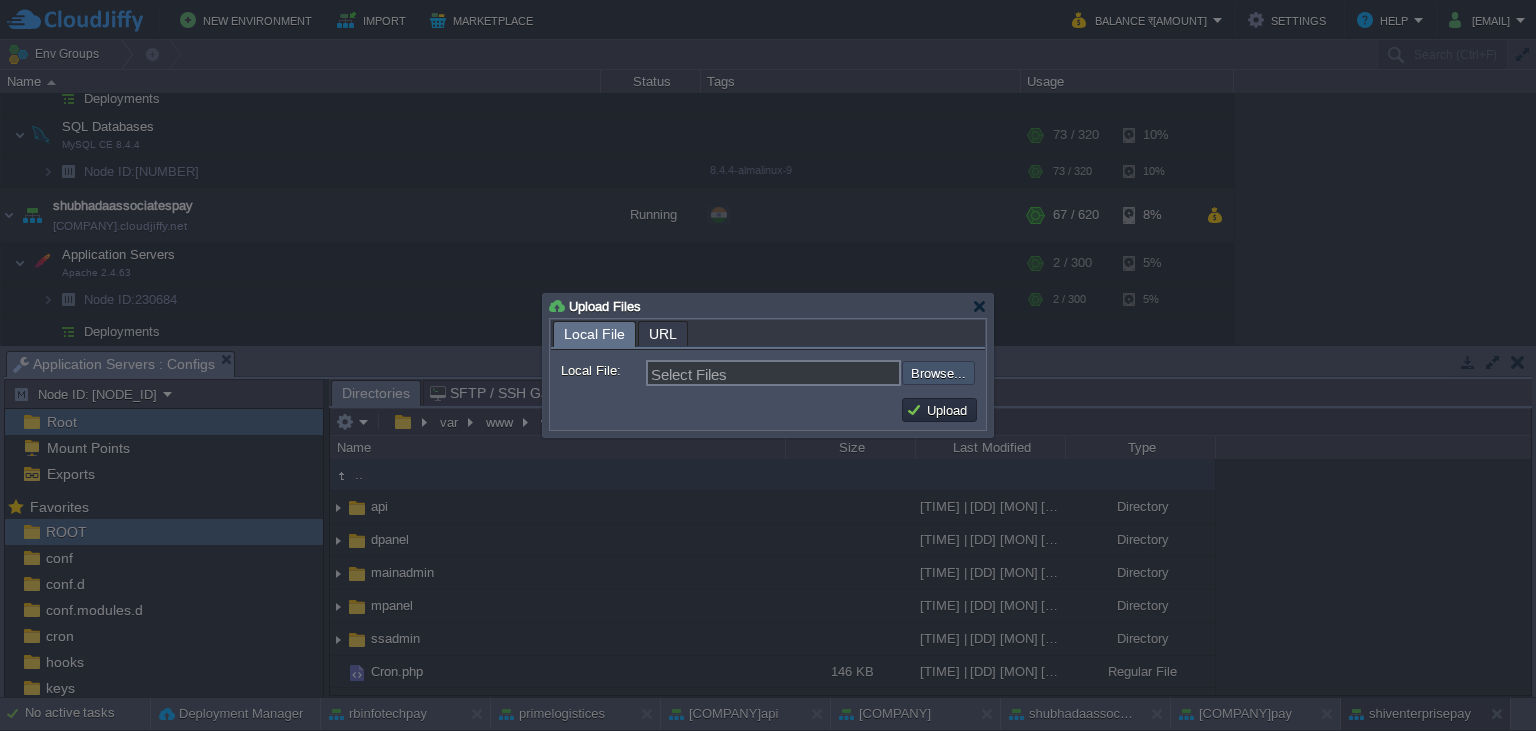 click at bounding box center (848, 373) 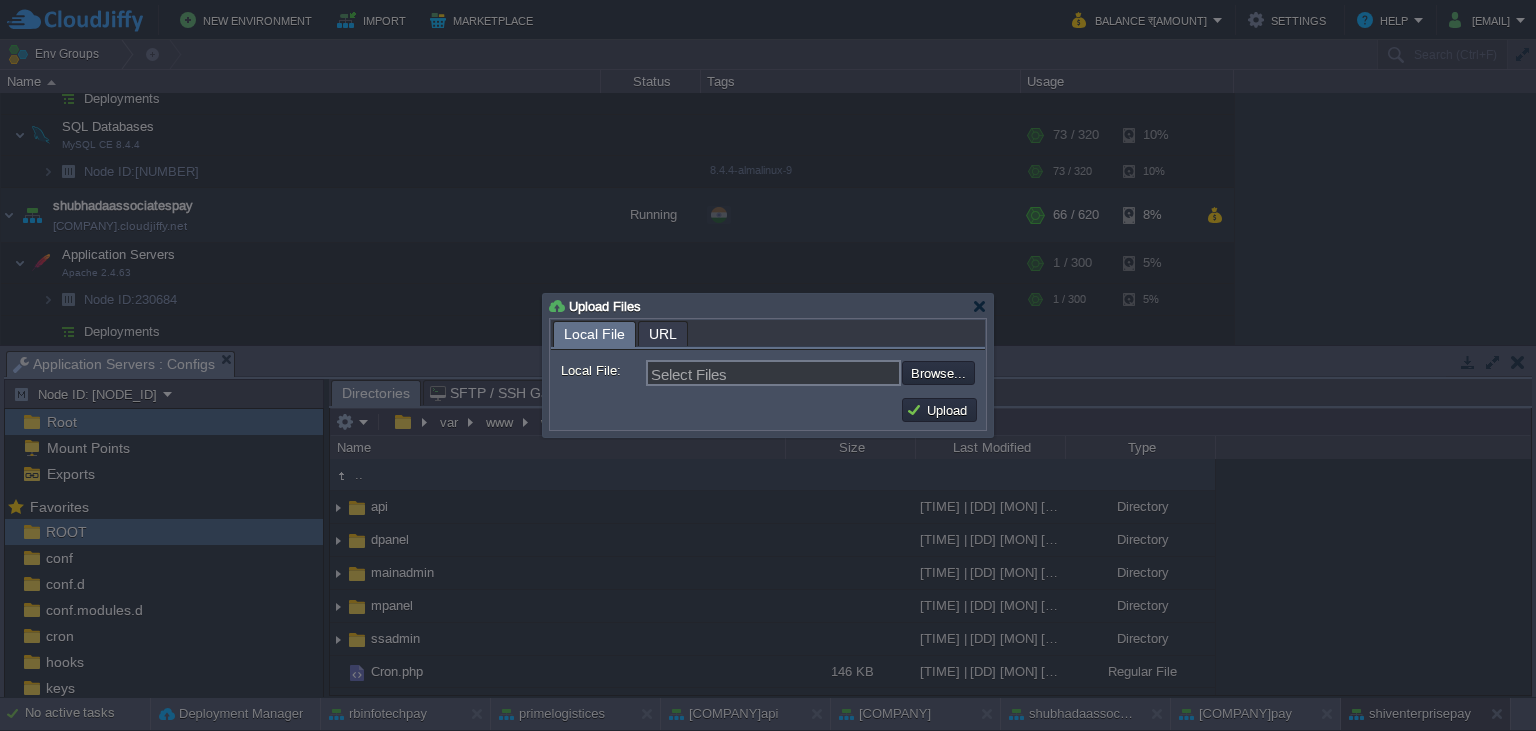 type on "C:\fakepath\[FILENAME].php" 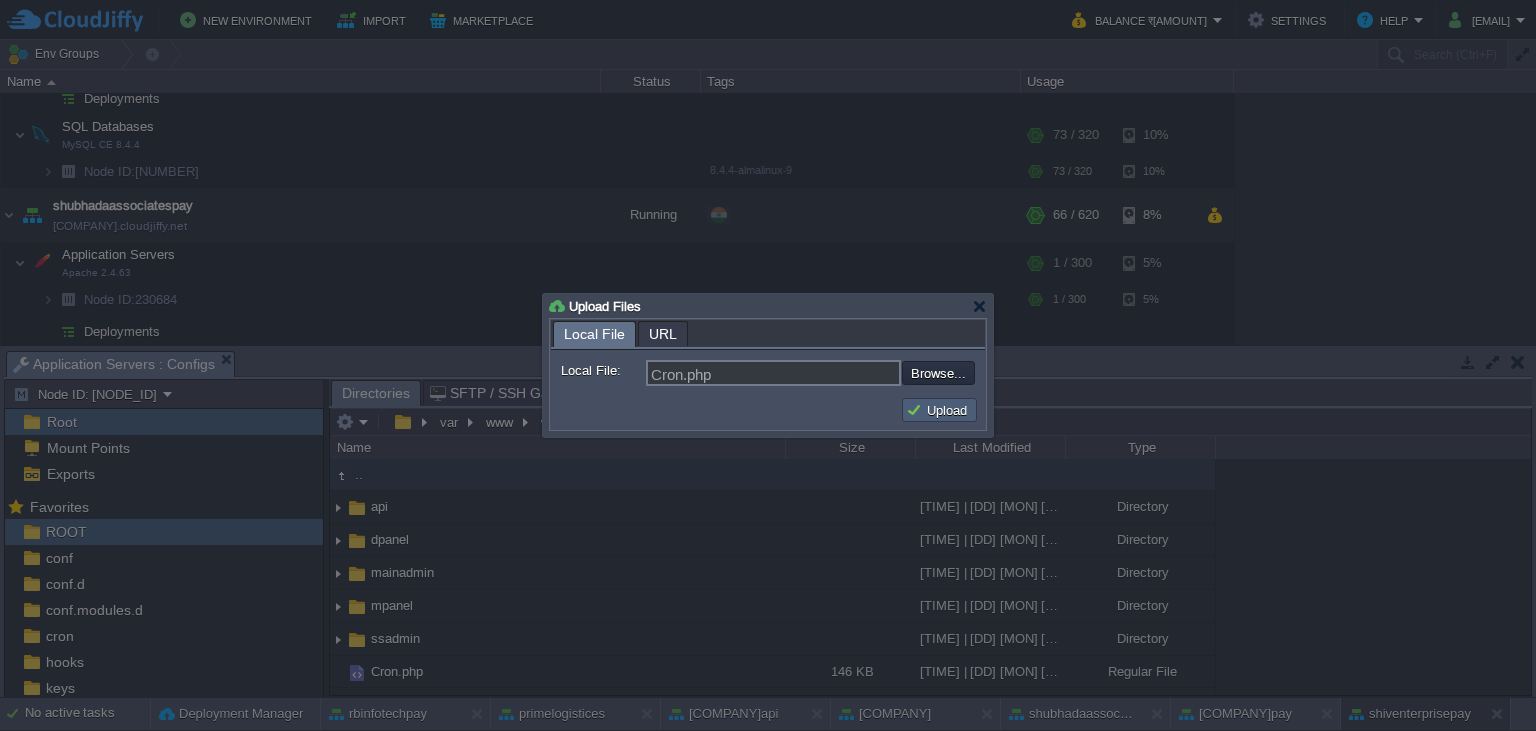 click on "Upload" at bounding box center (939, 410) 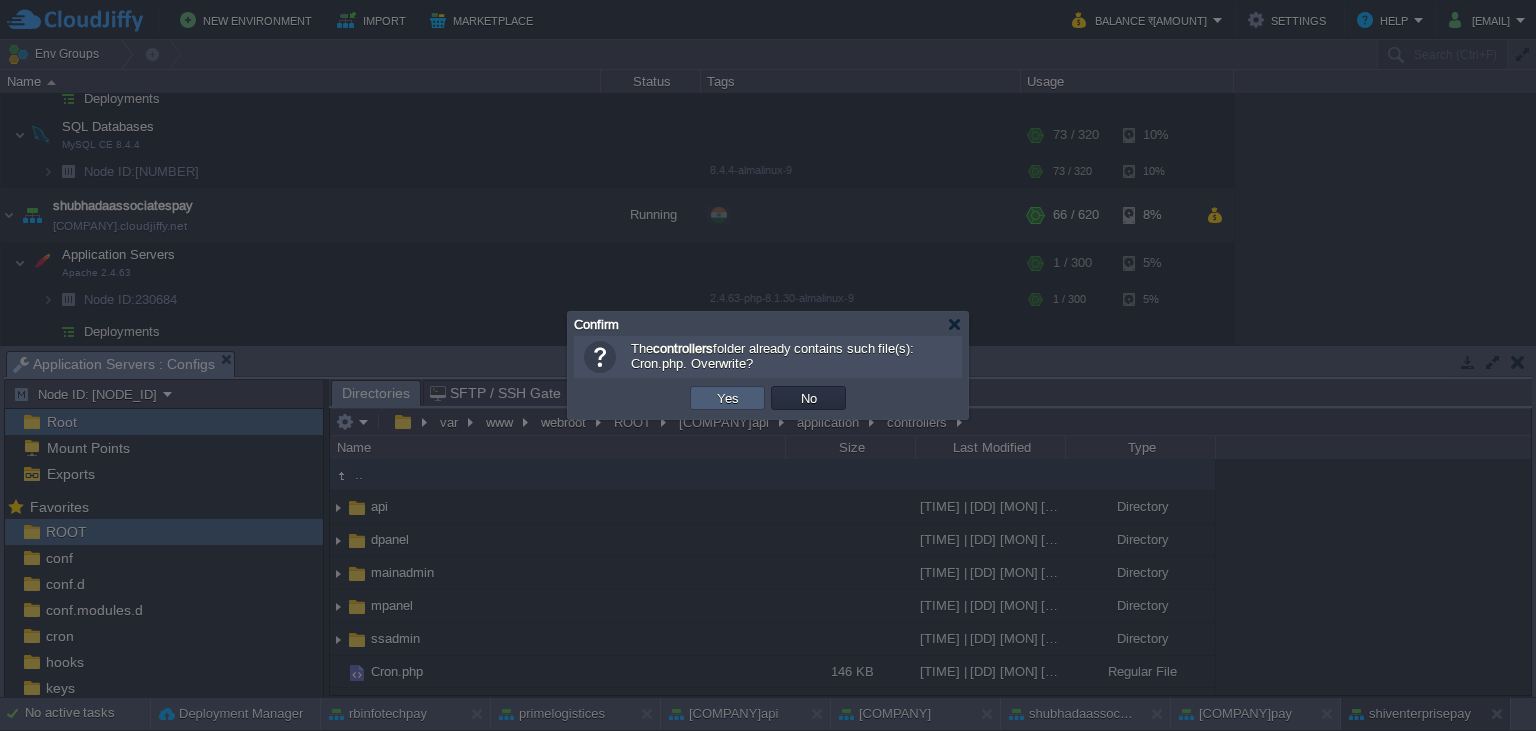 click on "Yes" at bounding box center (727, 398) 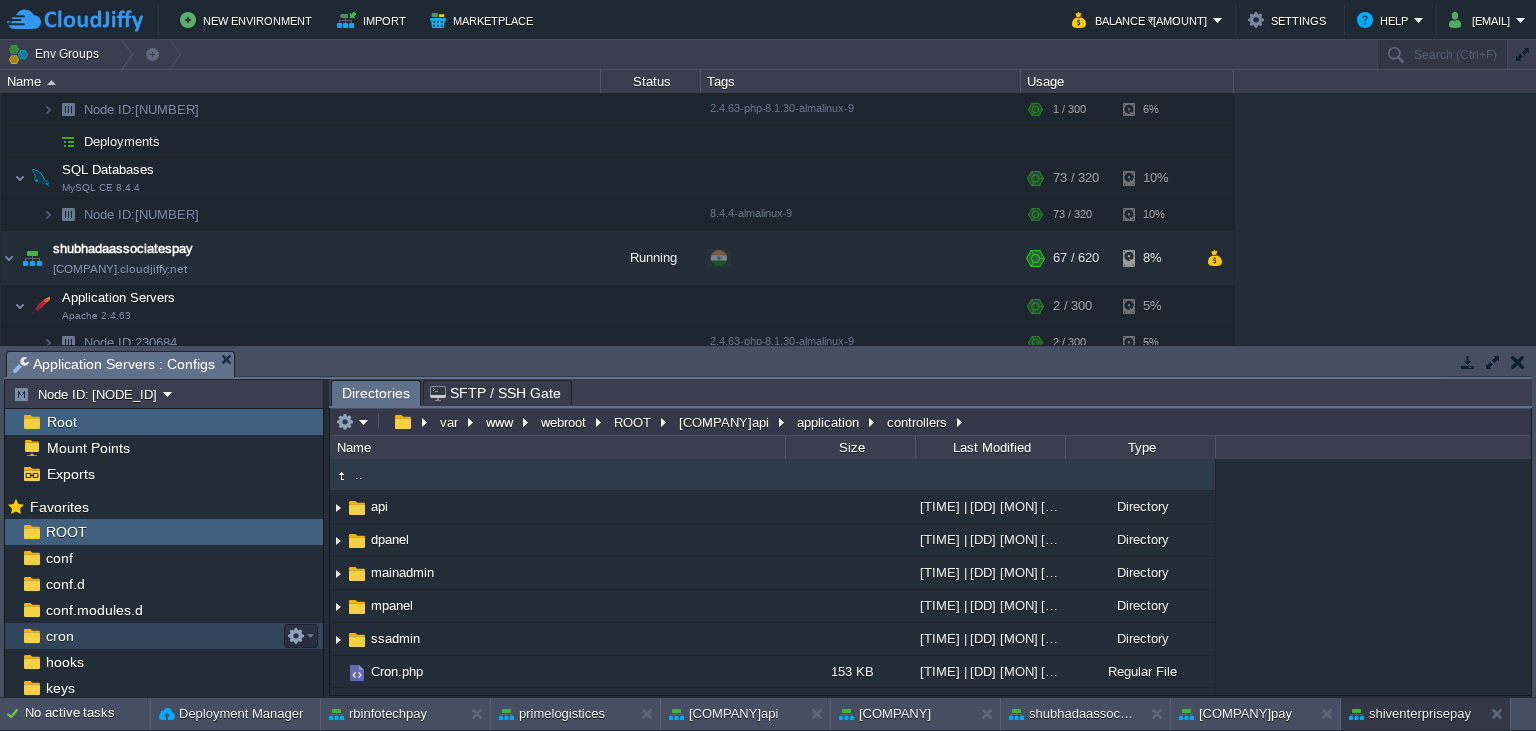 click on "cron" at bounding box center (164, 636) 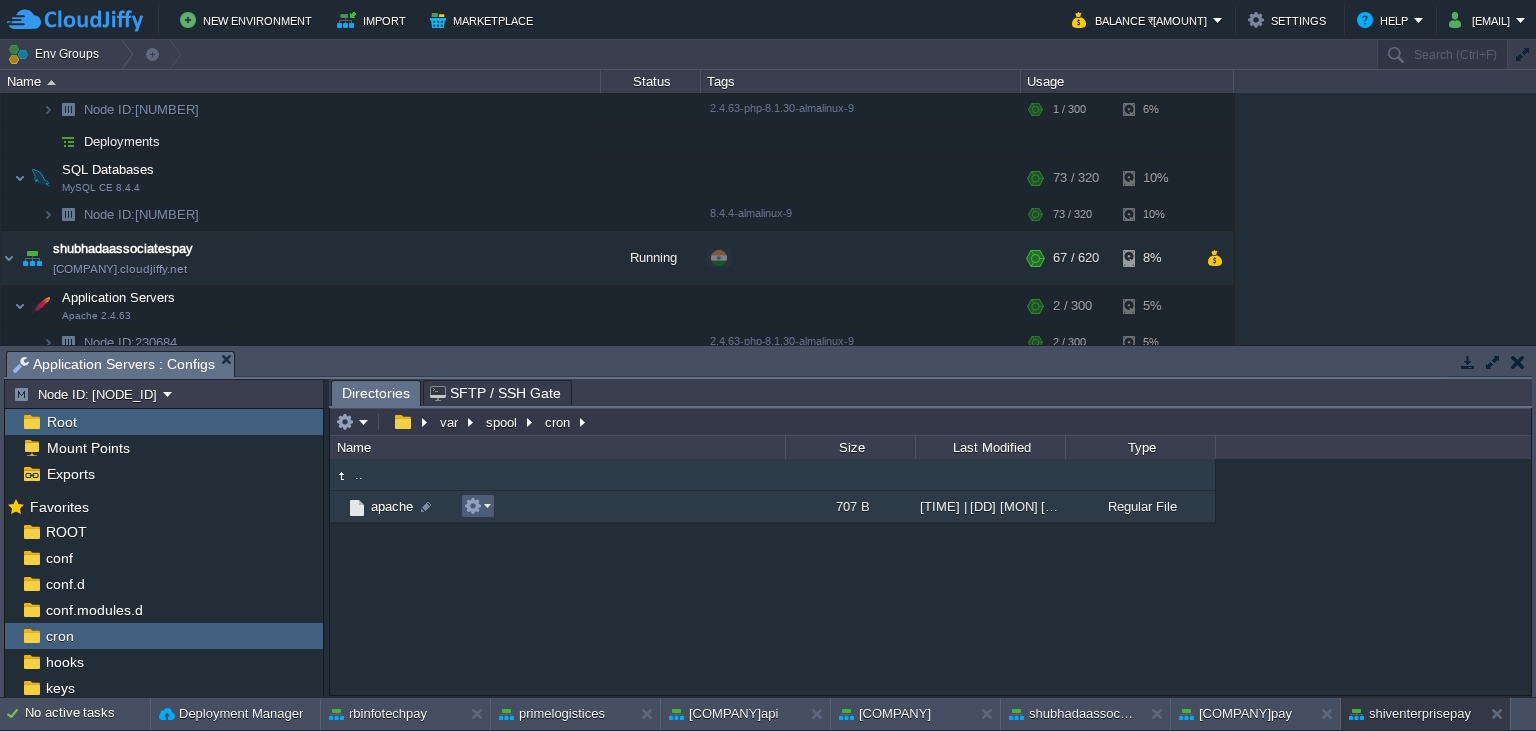 click at bounding box center (473, 506) 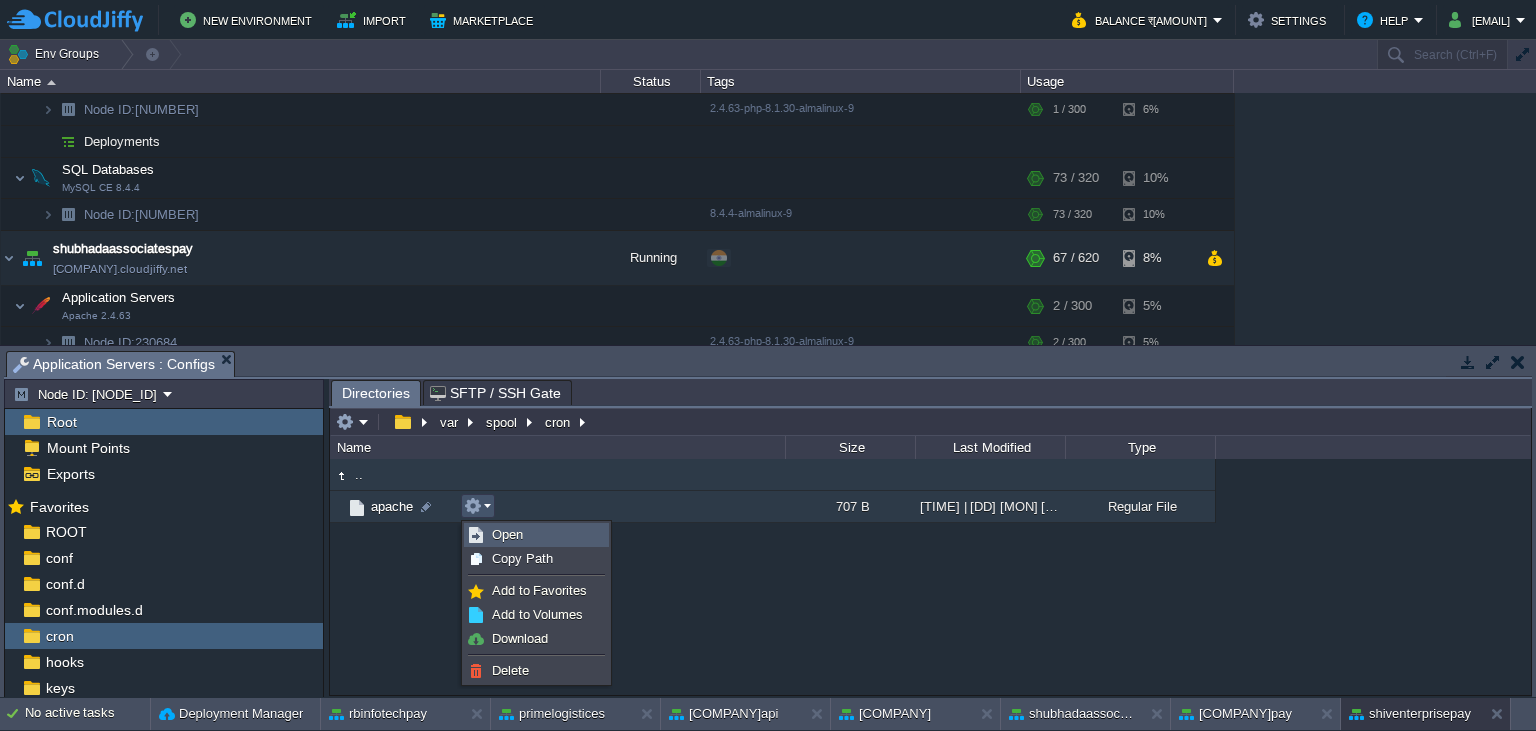 click on "Open" at bounding box center [536, 535] 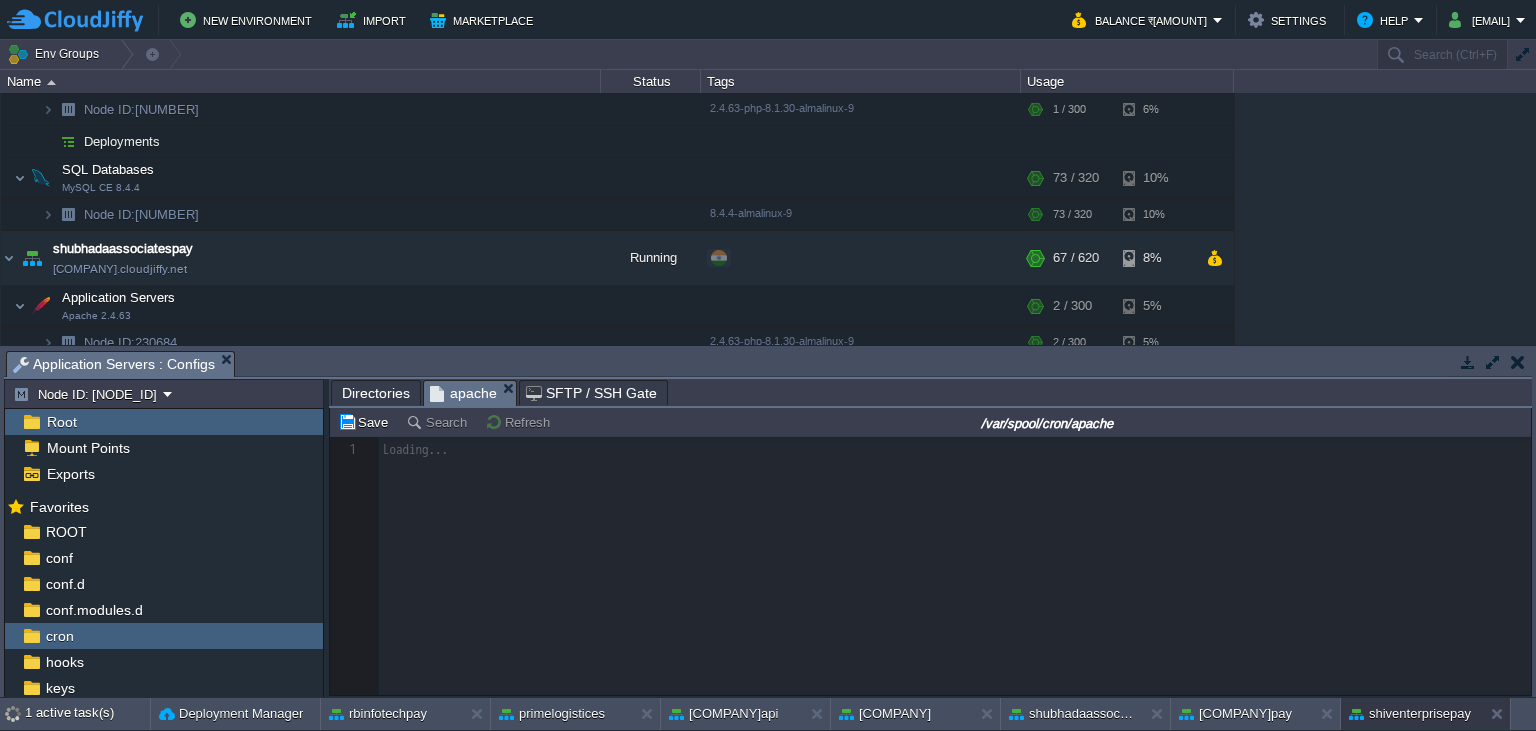 scroll, scrollTop: 7, scrollLeft: 0, axis: vertical 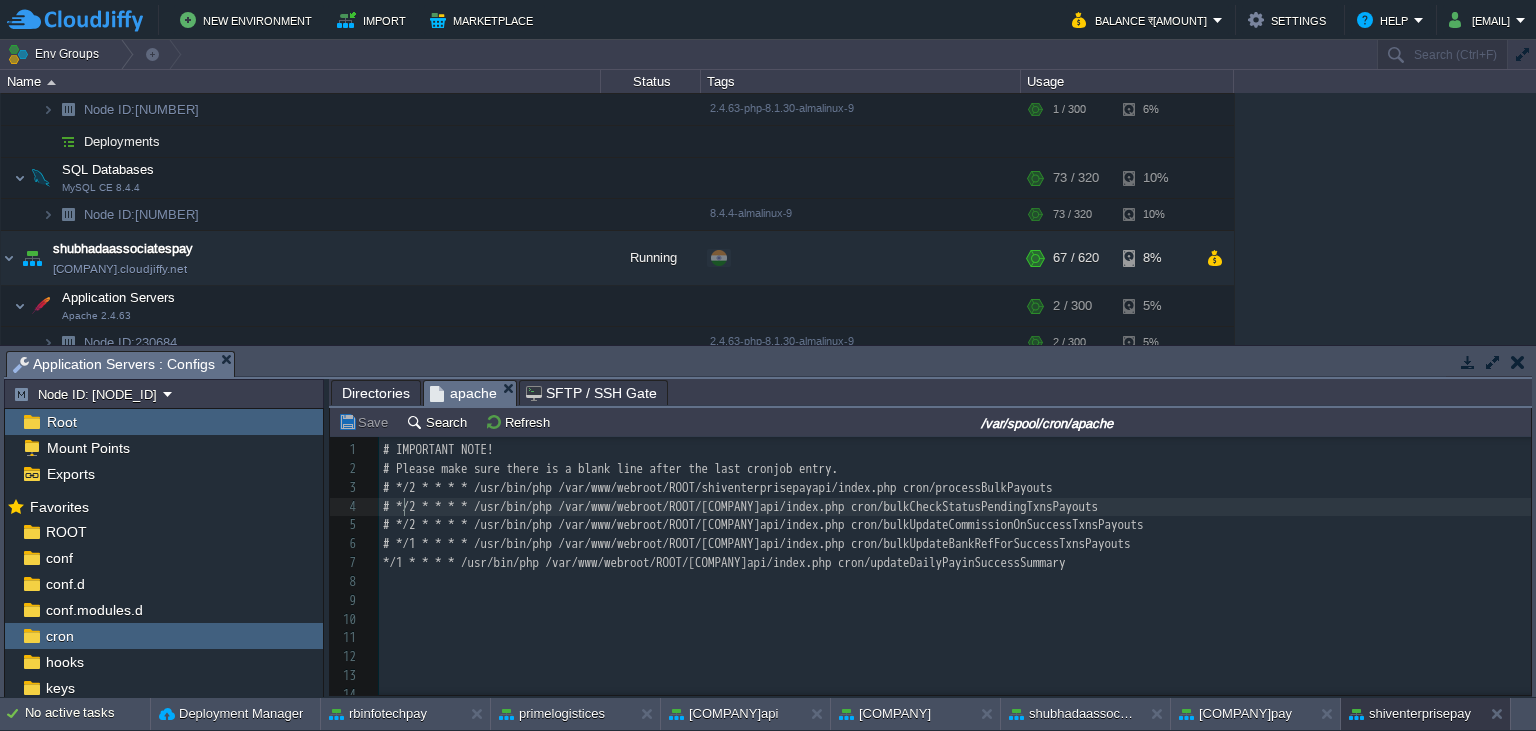 click on "# */2 * * * * /usr/bin/php /var/www/webroot/ROOT/[COMPANY]api/index.php cron/bulkCheckStatusPendingTxnsPayouts" at bounding box center [740, 506] 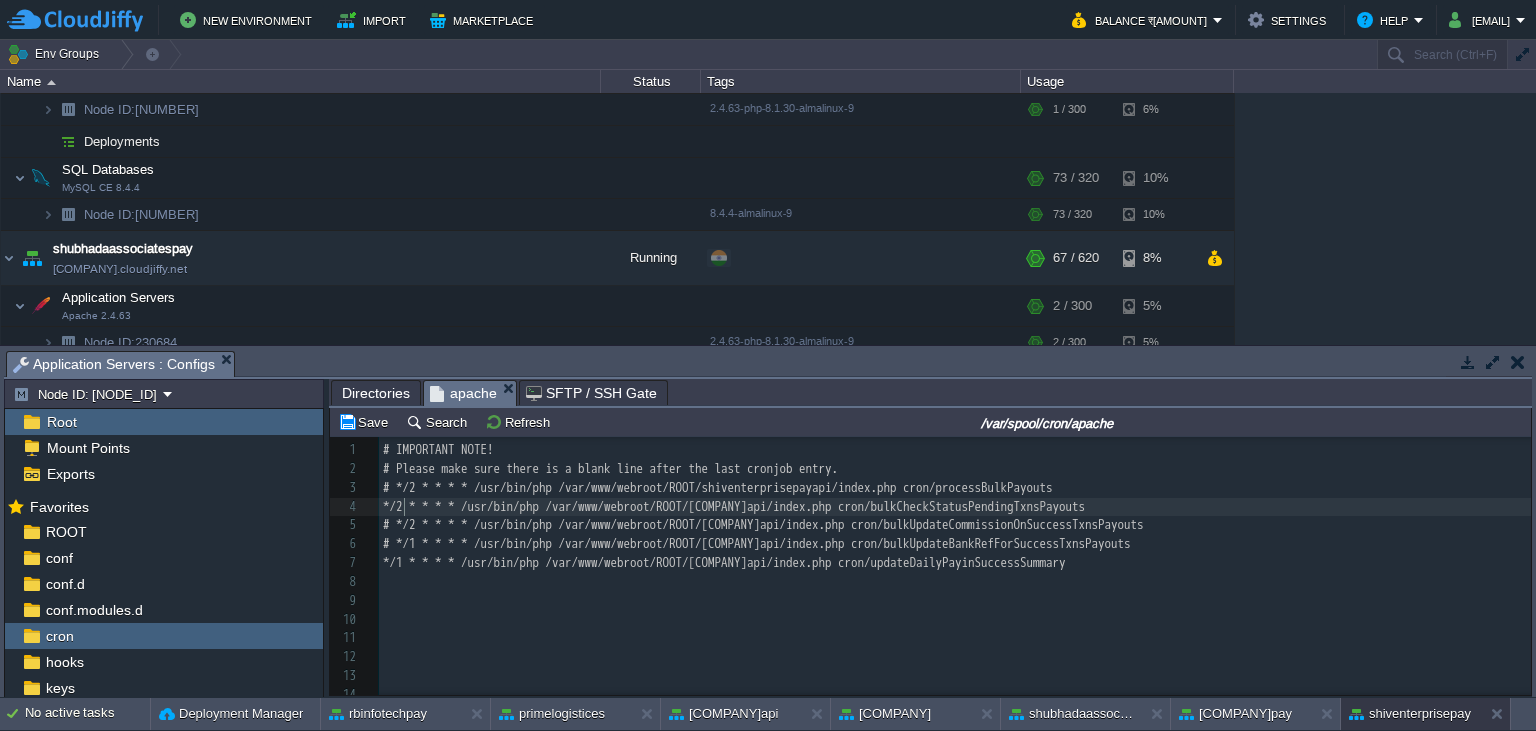 scroll, scrollTop: 0, scrollLeft: 7, axis: horizontal 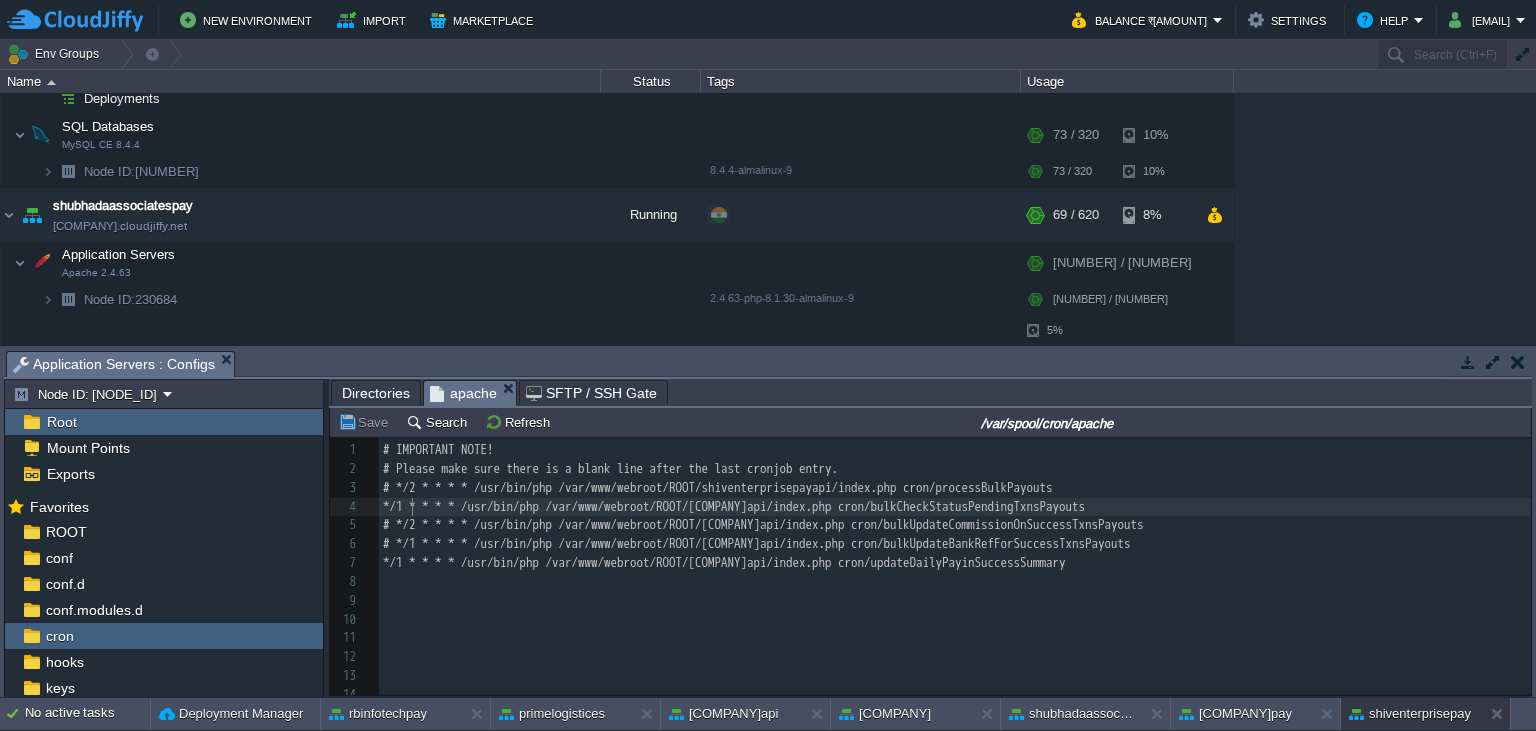 type on "1" 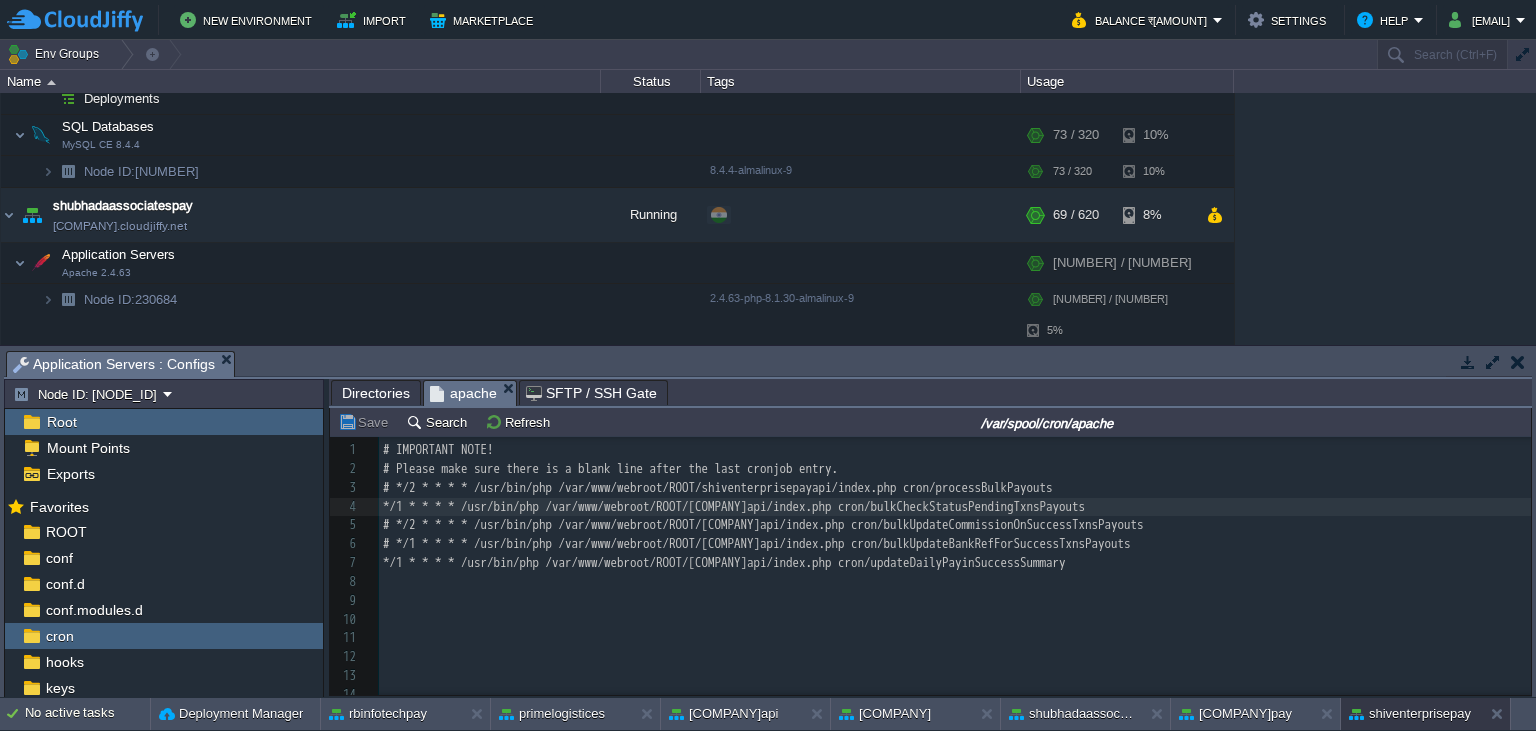 type 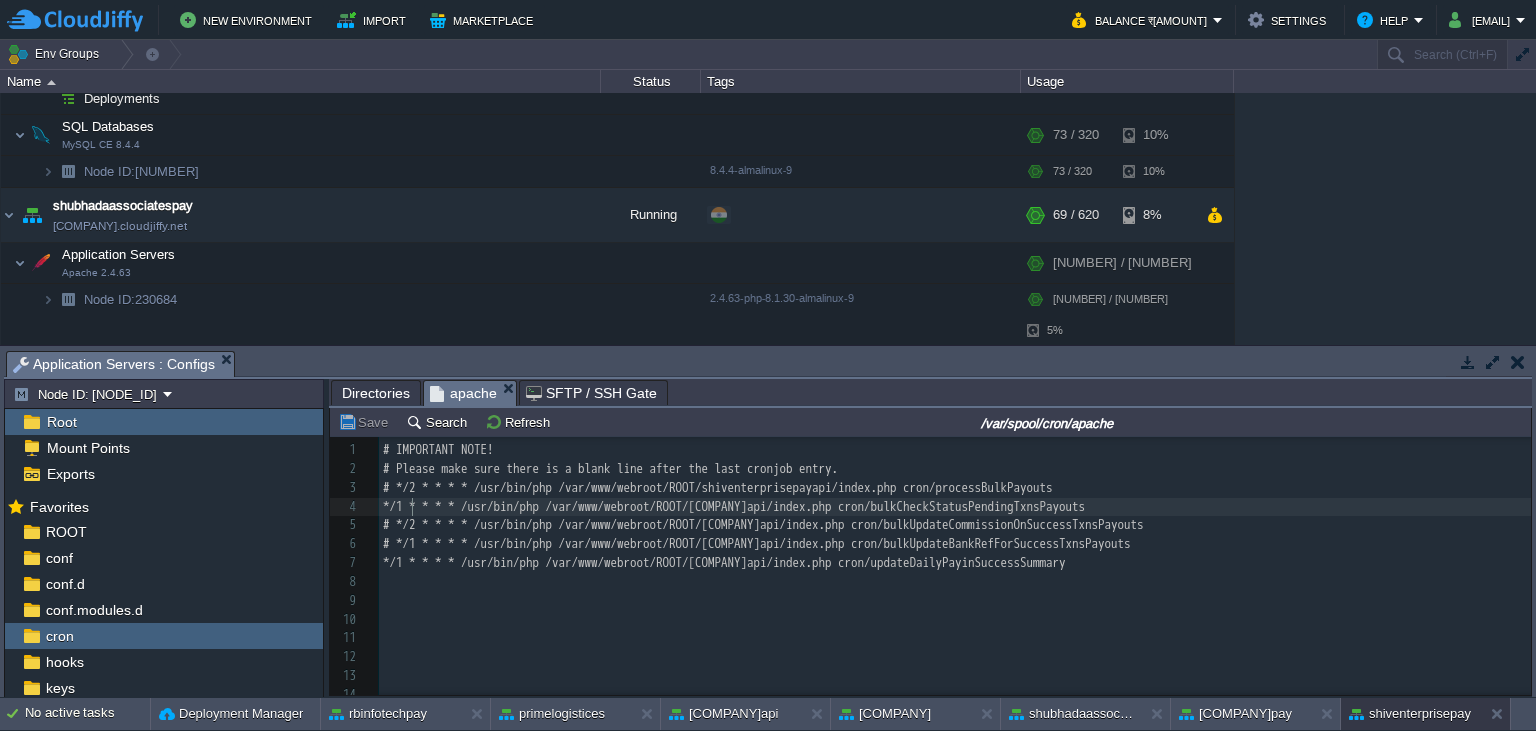 scroll, scrollTop: 0, scrollLeft: 0, axis: both 